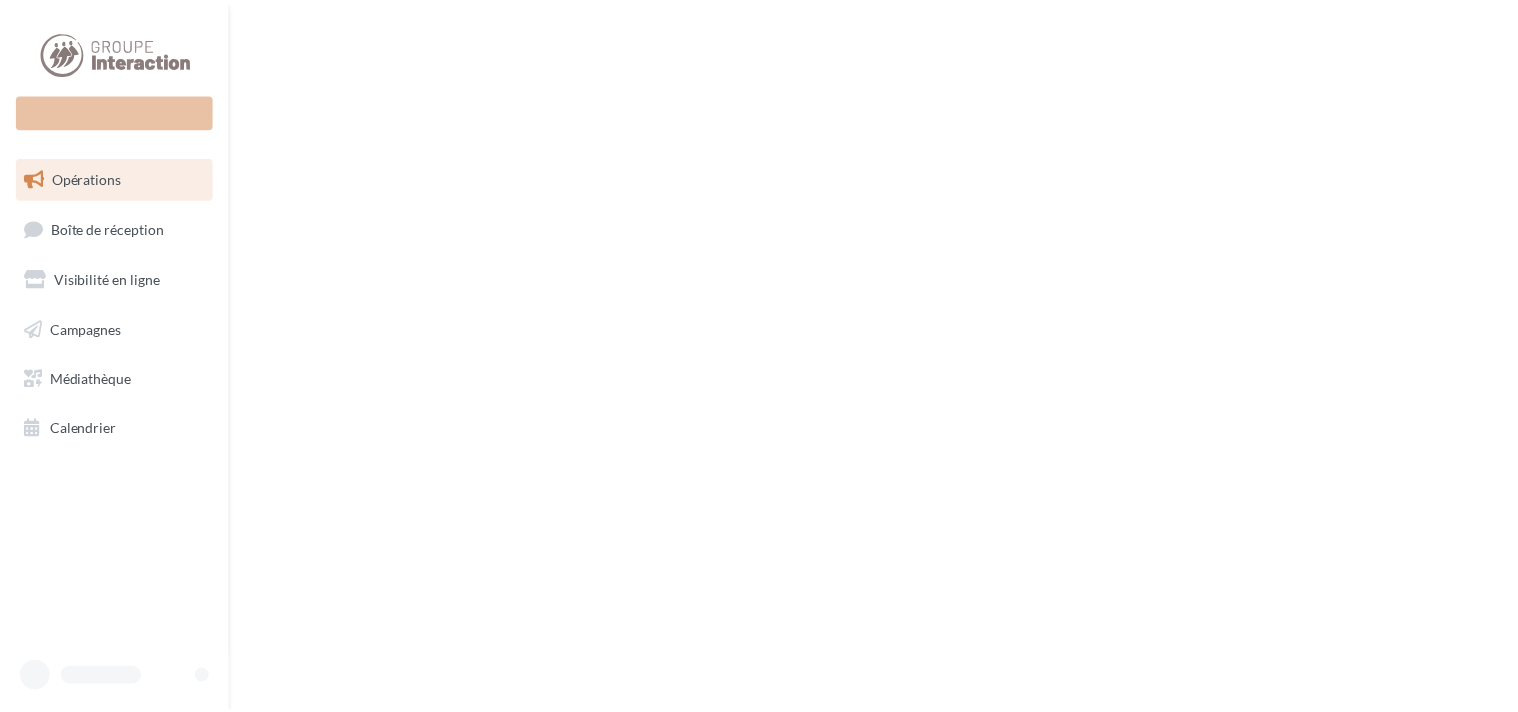scroll, scrollTop: 0, scrollLeft: 0, axis: both 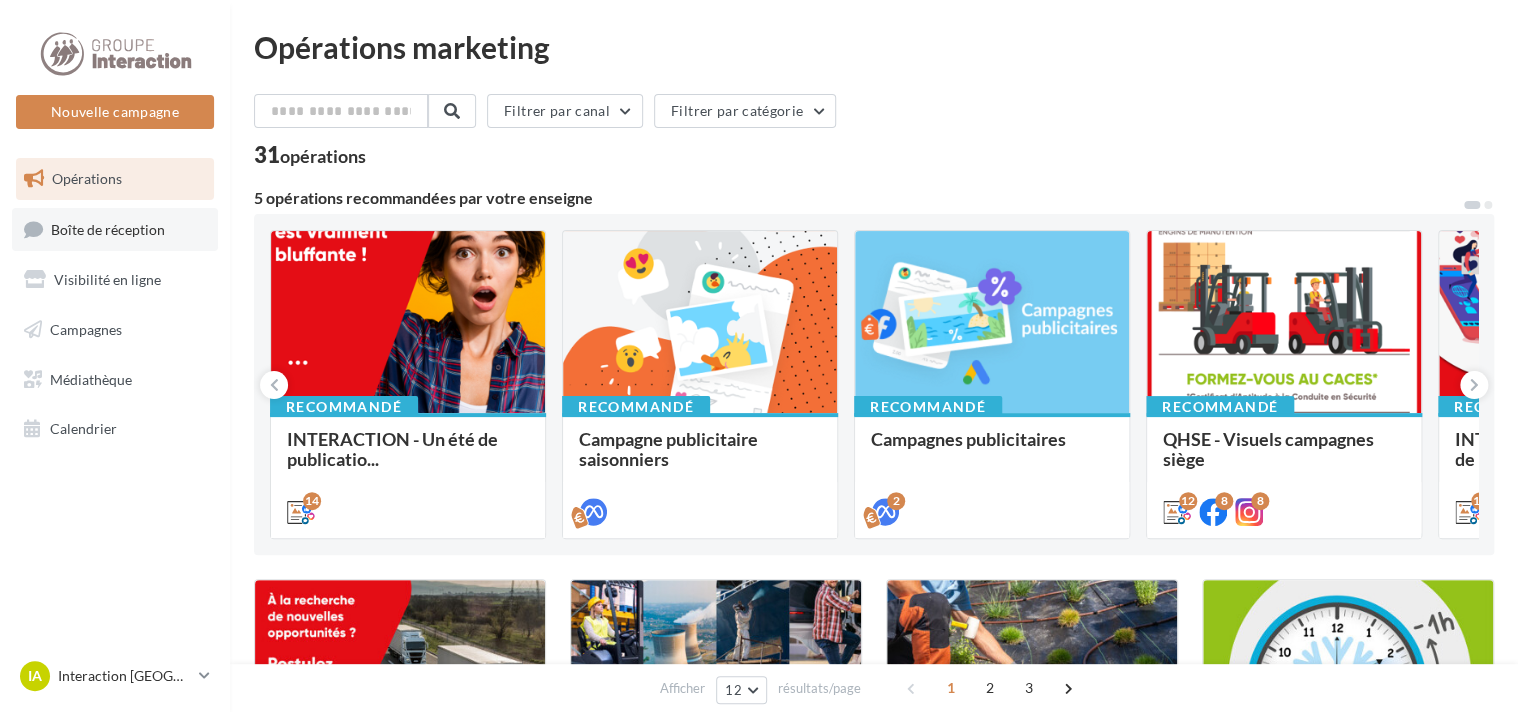 click on "Boîte de réception" at bounding box center [108, 228] 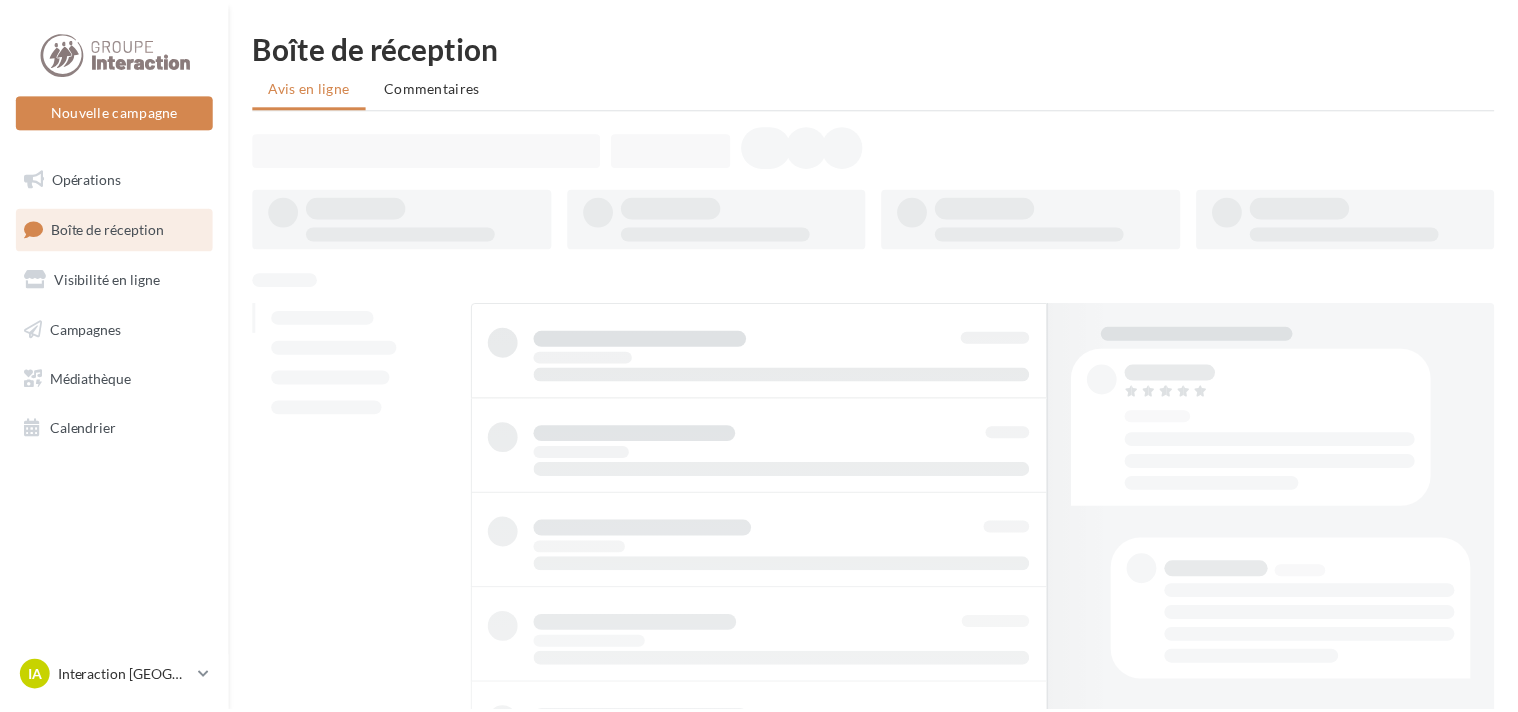 scroll, scrollTop: 0, scrollLeft: 0, axis: both 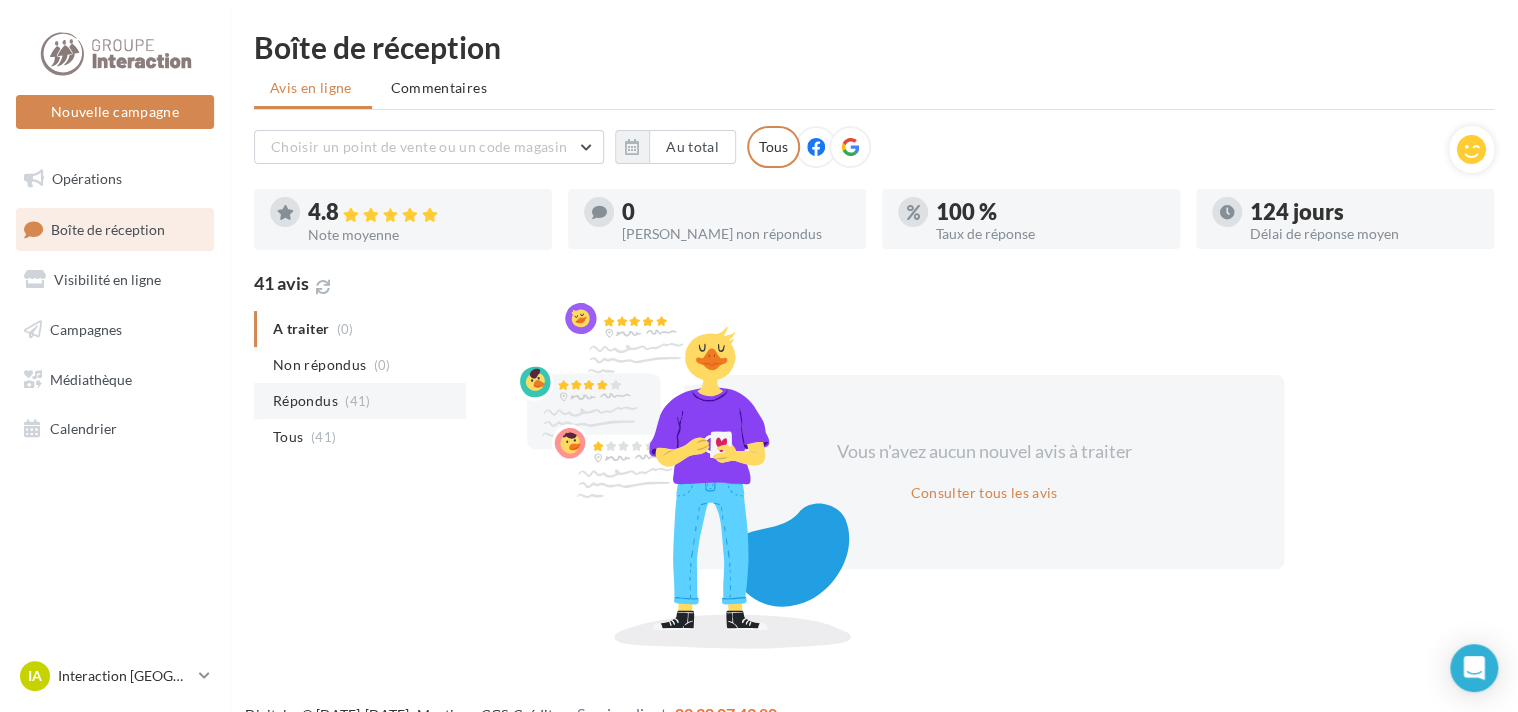 click on "Répondus" at bounding box center (305, 401) 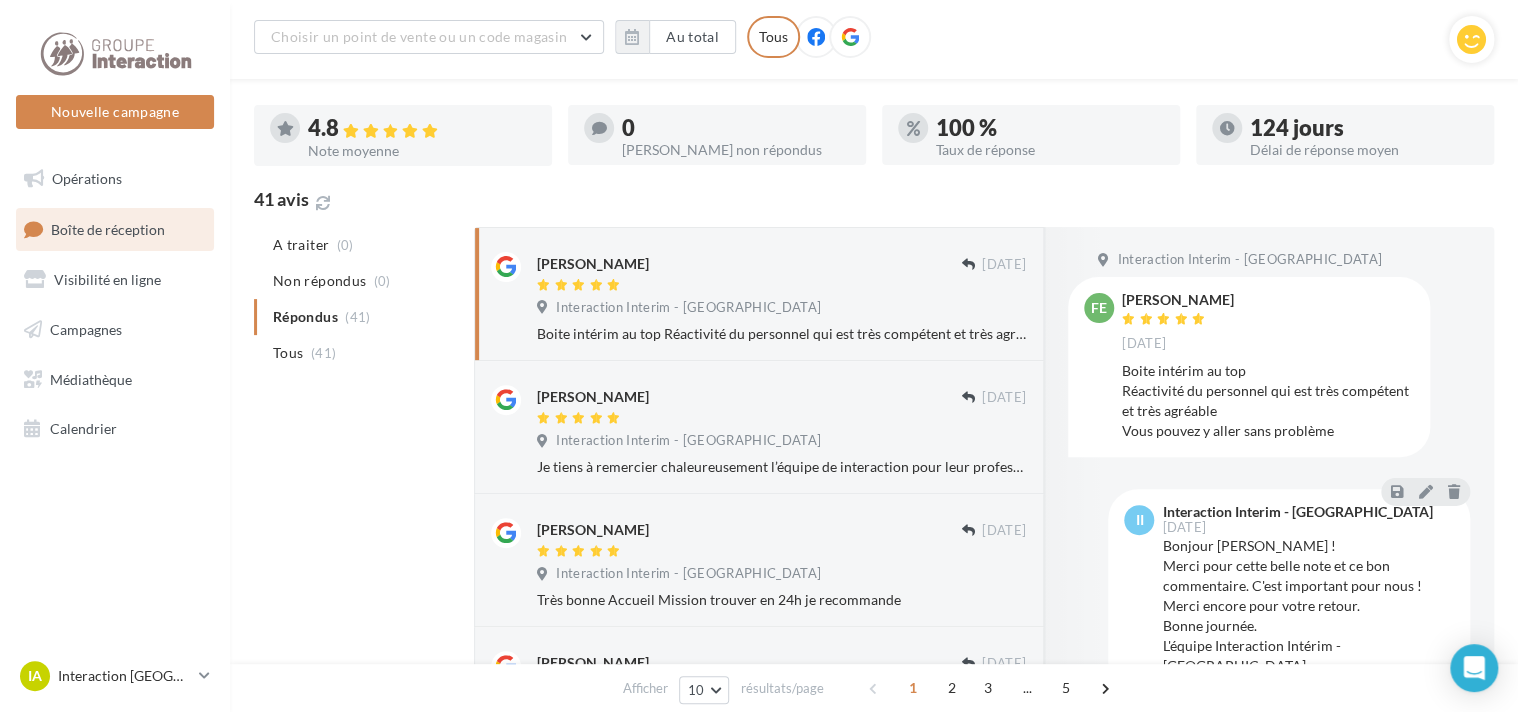 scroll, scrollTop: 216, scrollLeft: 0, axis: vertical 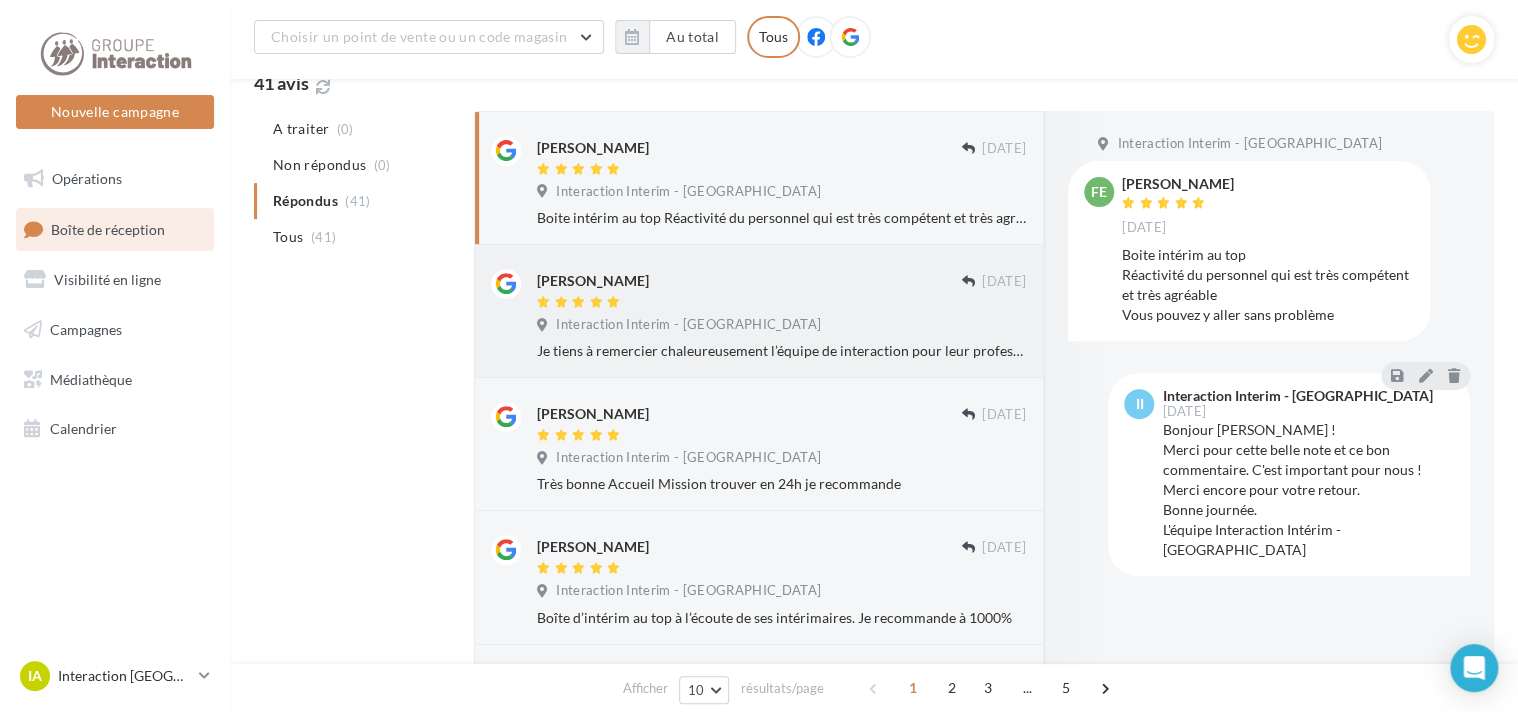 click at bounding box center [749, 303] 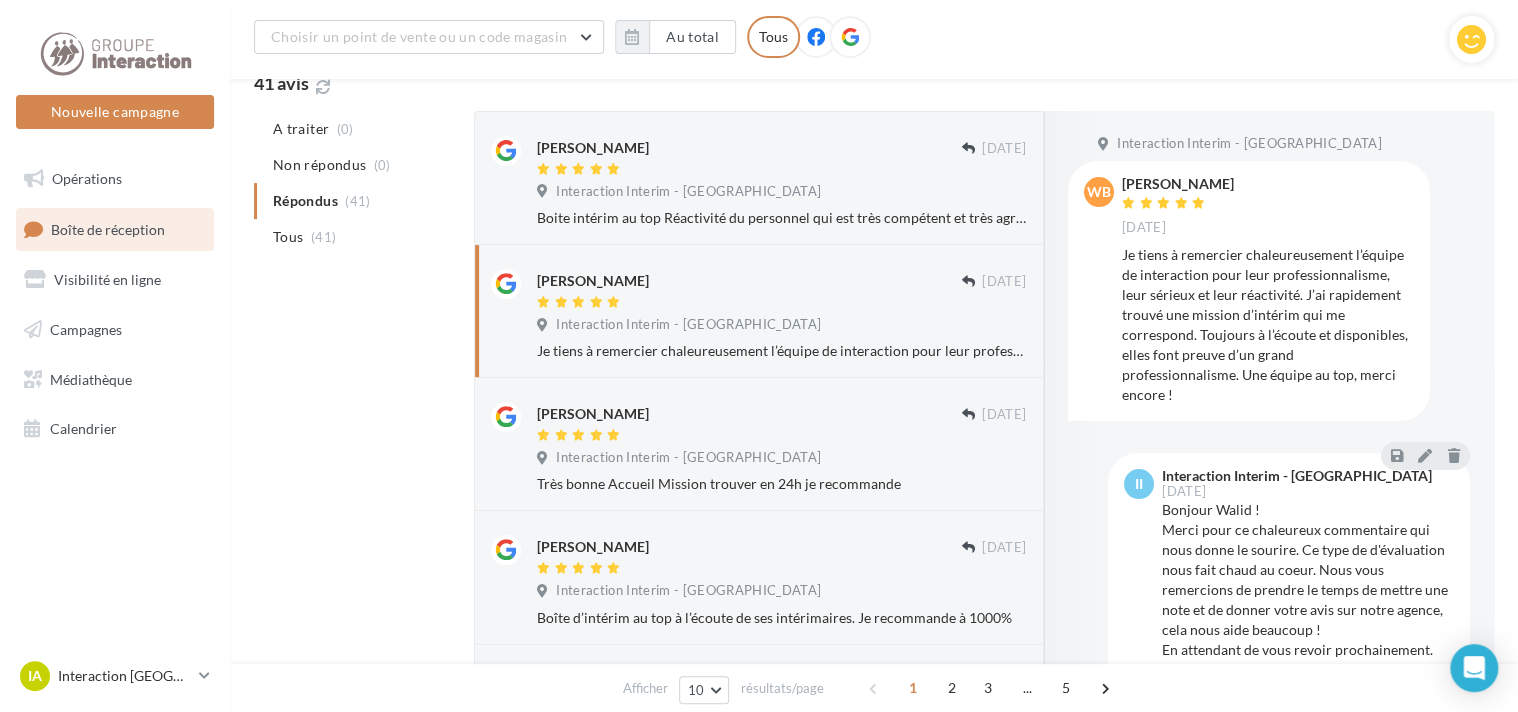scroll, scrollTop: 43, scrollLeft: 0, axis: vertical 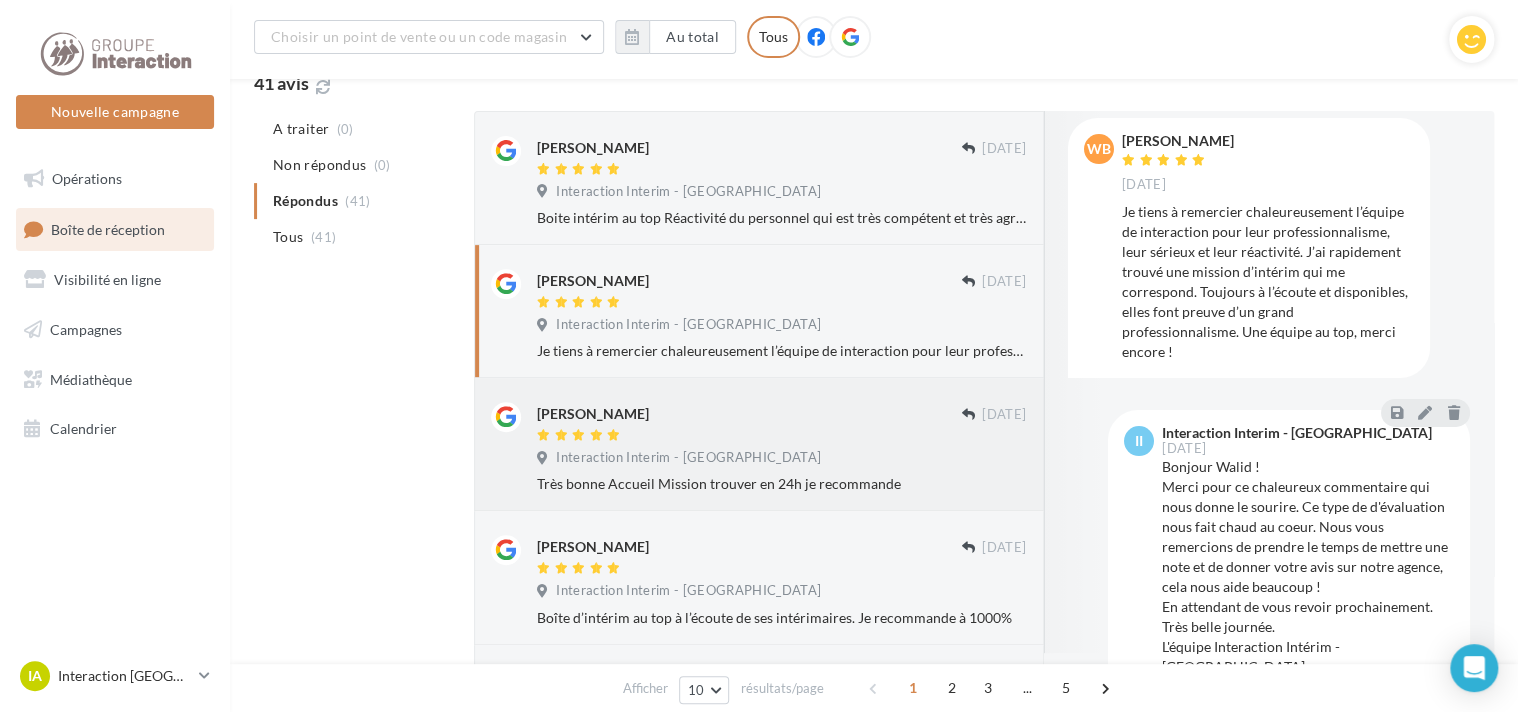 click on "Interaction Interim - [GEOGRAPHIC_DATA]" at bounding box center [781, 460] 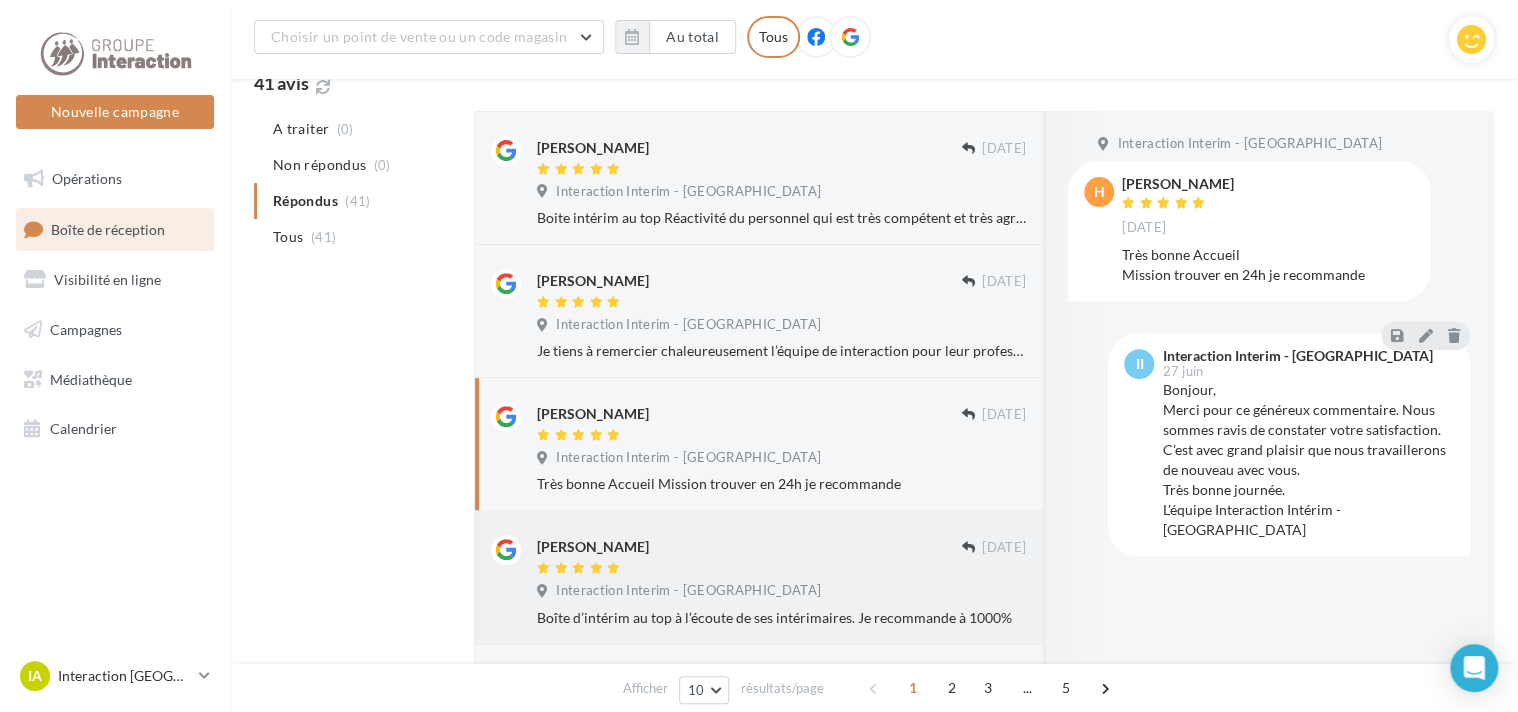 click at bounding box center [749, 569] 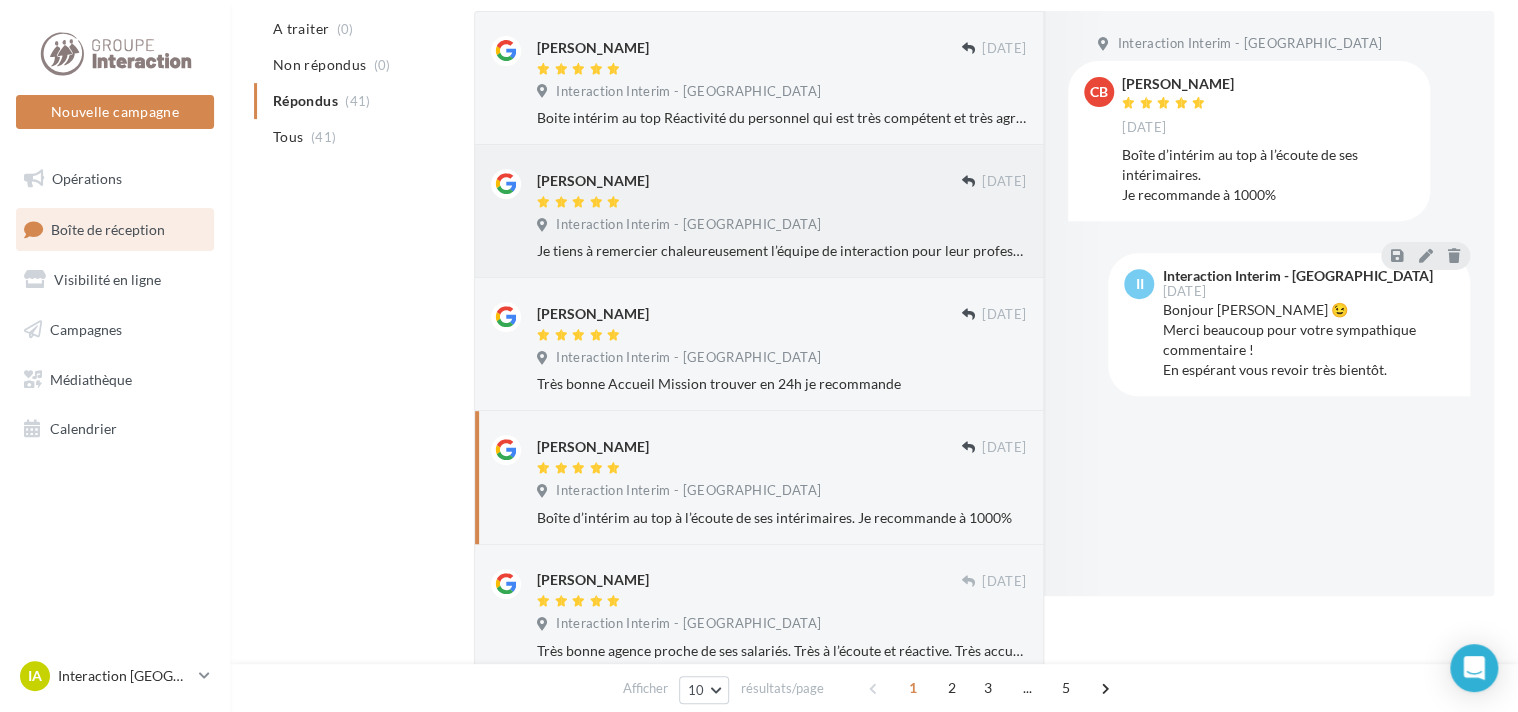 scroll, scrollTop: 16, scrollLeft: 0, axis: vertical 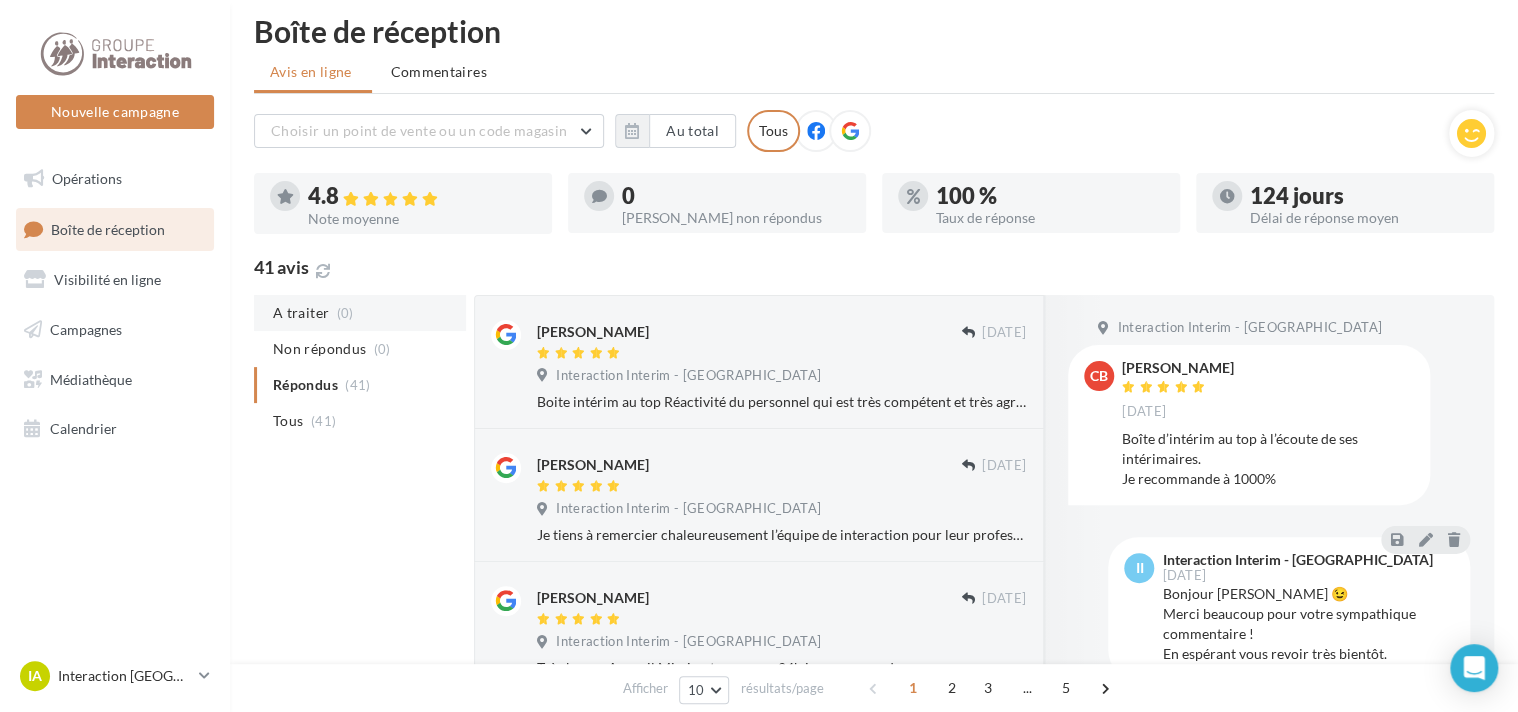 click on "A traiter" at bounding box center (301, 313) 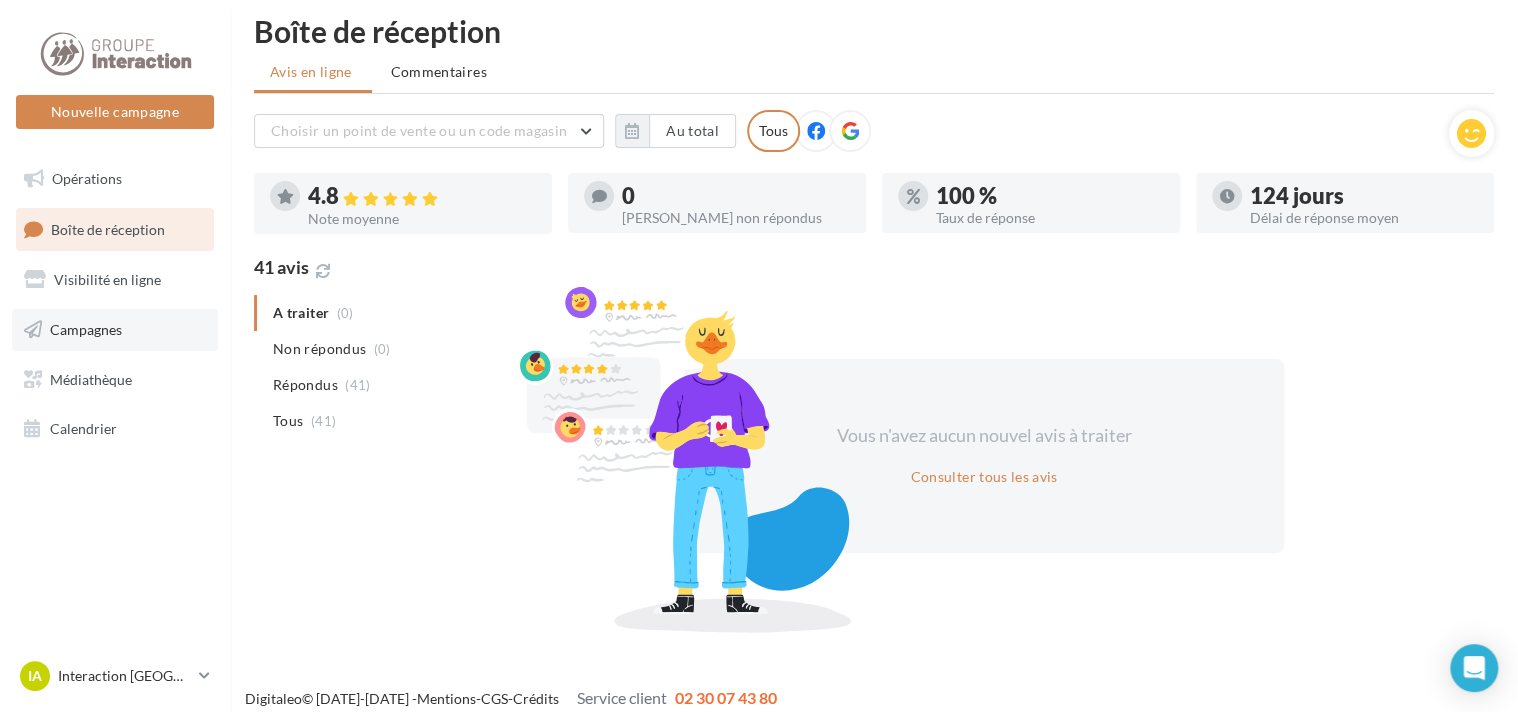 click on "Campagnes" at bounding box center [86, 329] 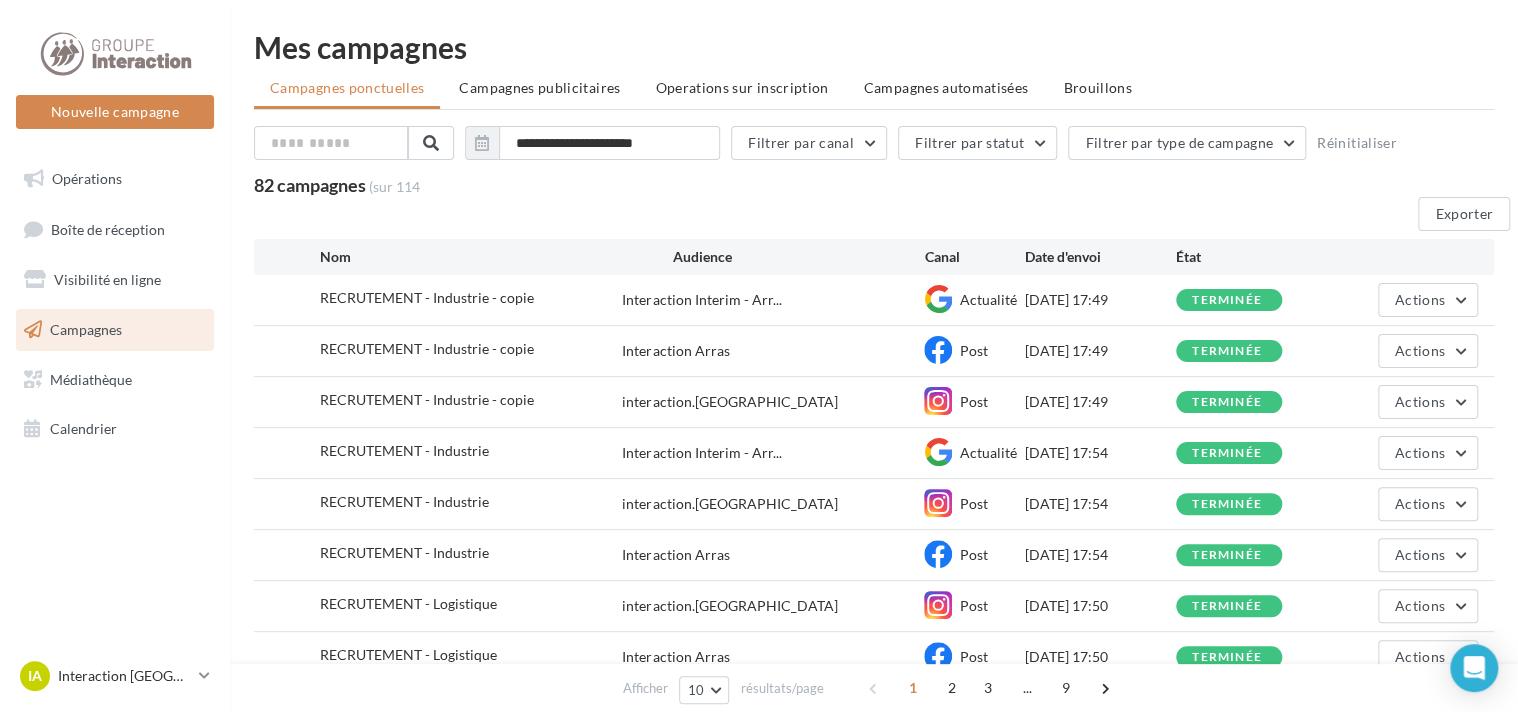 scroll, scrollTop: 200, scrollLeft: 0, axis: vertical 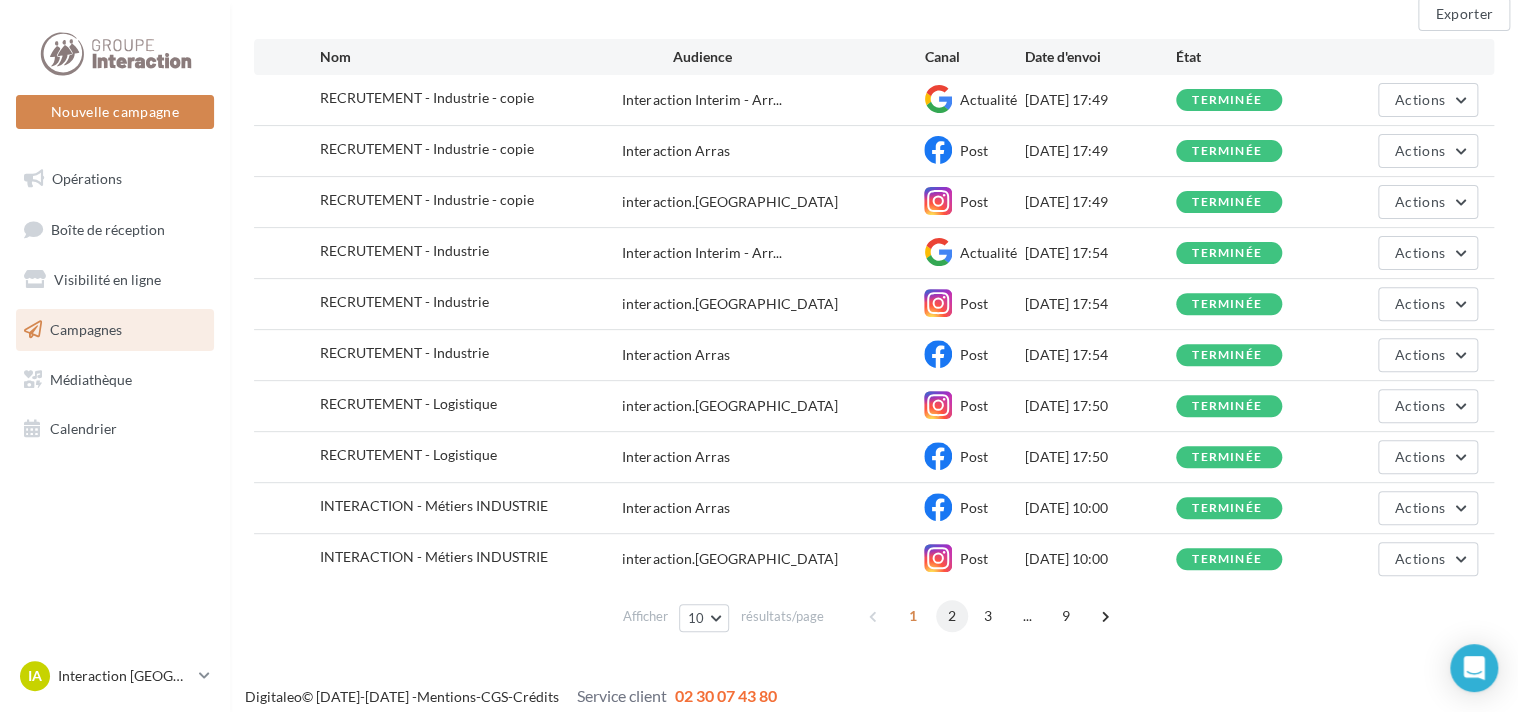 click on "2" at bounding box center (952, 616) 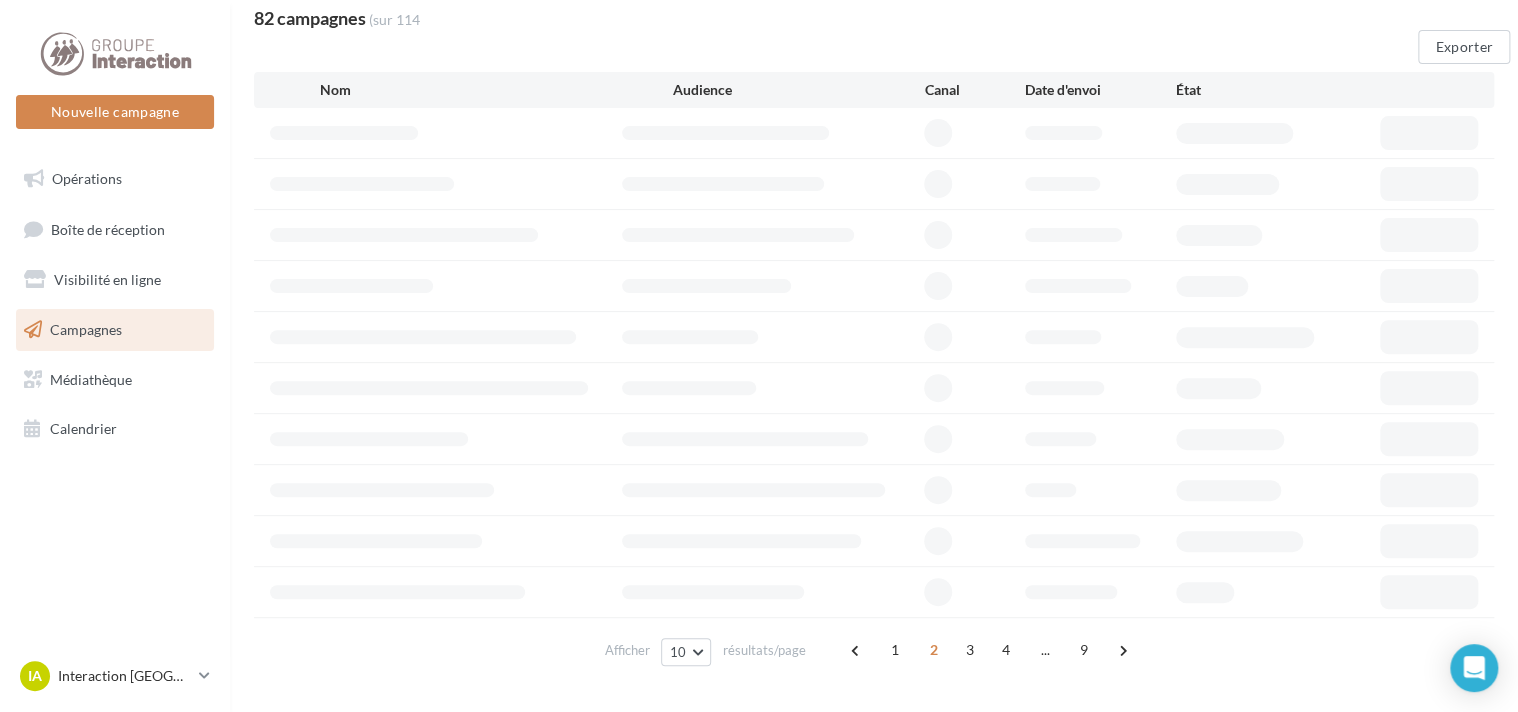 scroll, scrollTop: 193, scrollLeft: 0, axis: vertical 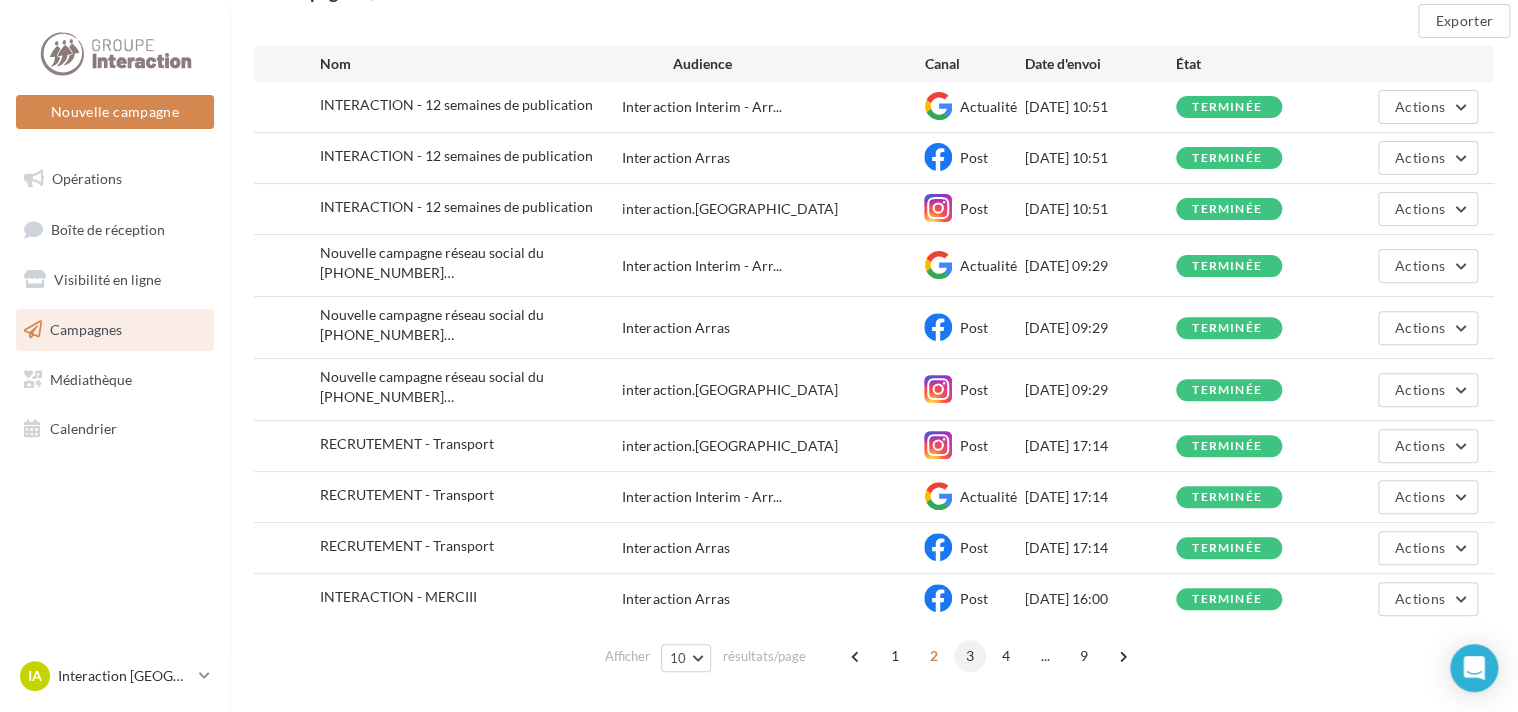 click on "3" at bounding box center (970, 656) 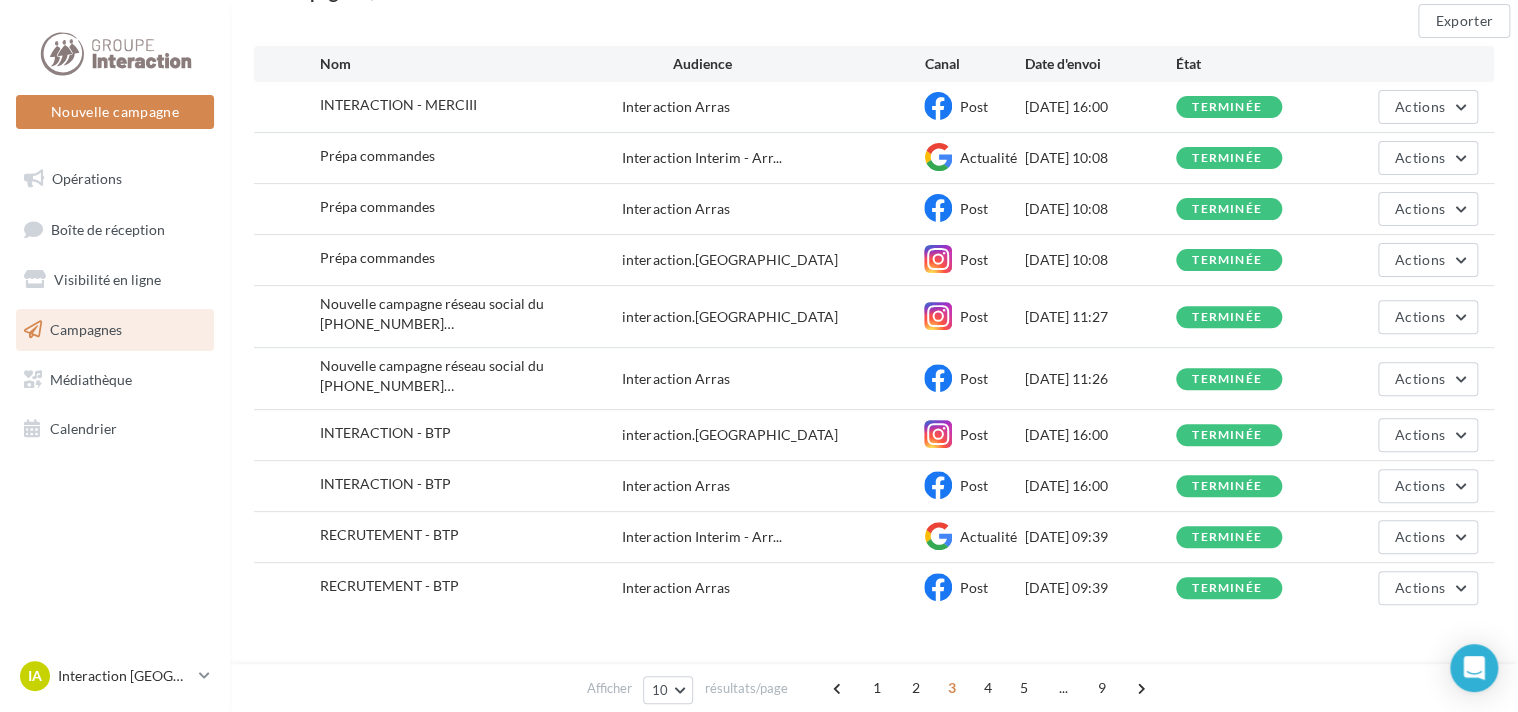 scroll, scrollTop: 0, scrollLeft: 0, axis: both 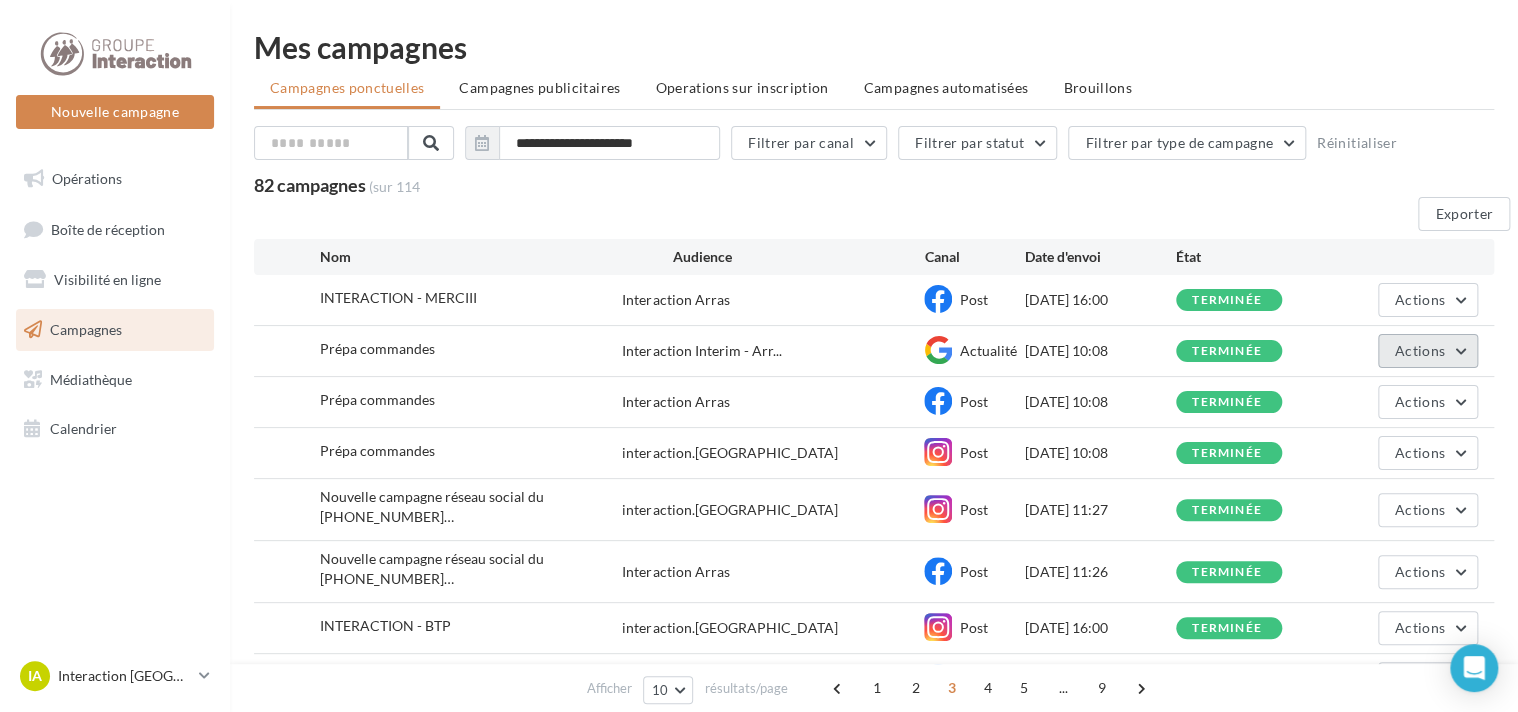click on "Actions" at bounding box center [1428, 351] 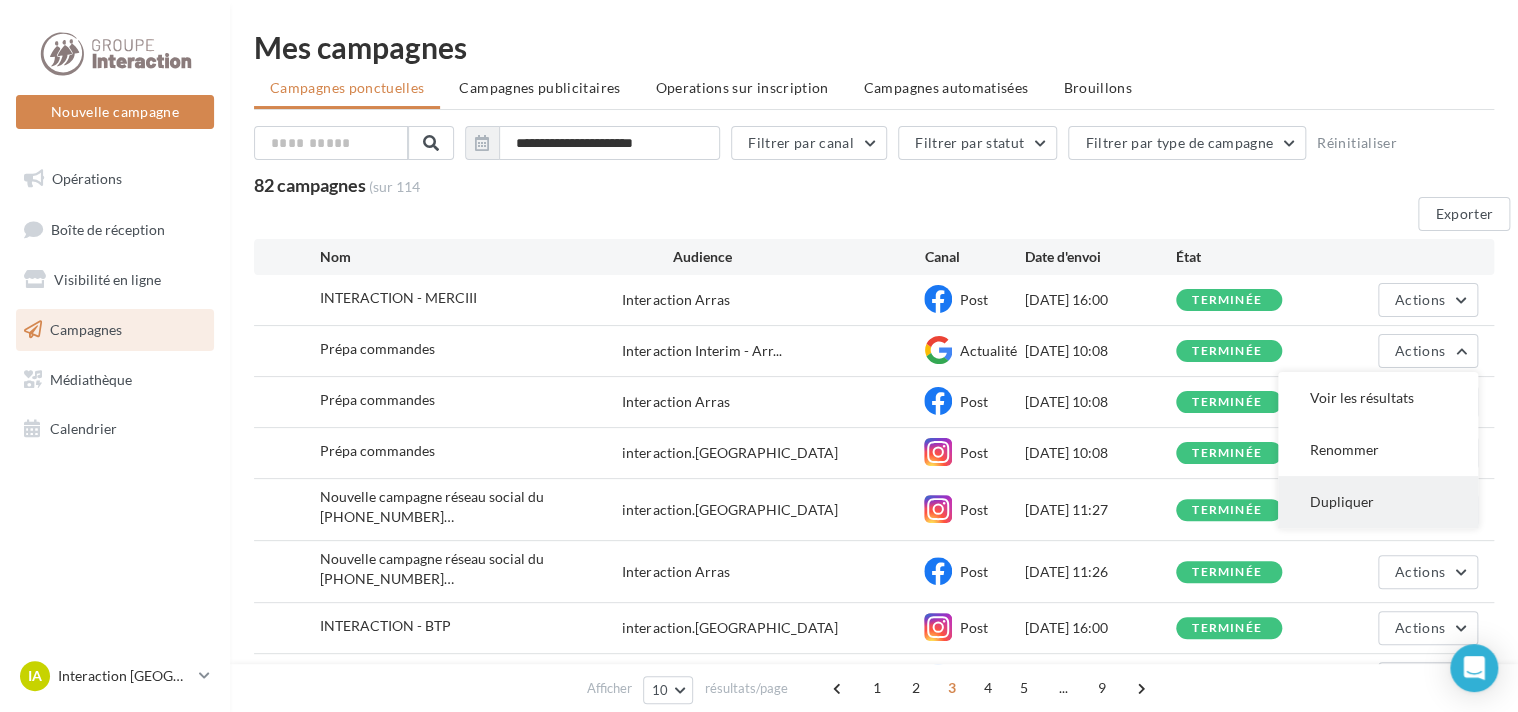 click on "Dupliquer" at bounding box center (1378, 502) 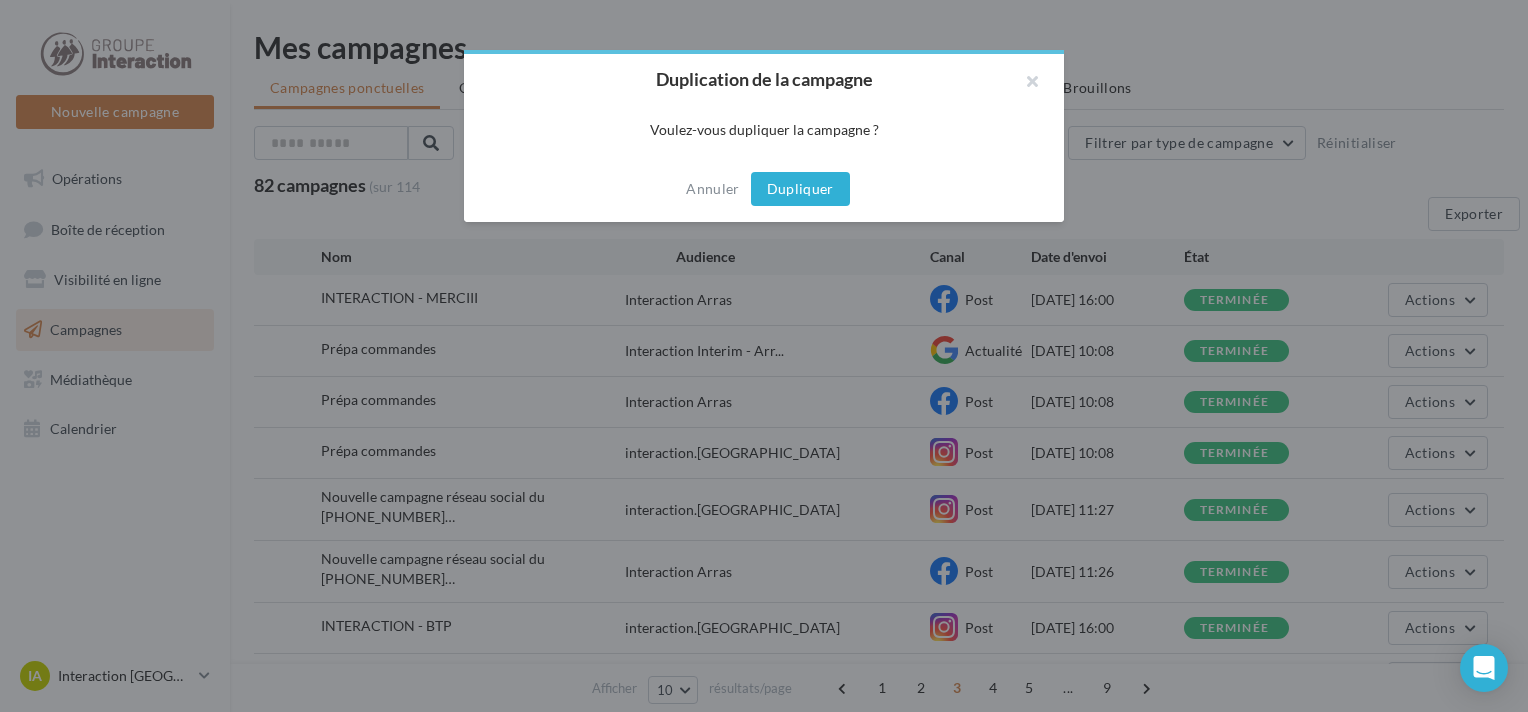 click on "Dupliquer" at bounding box center (800, 189) 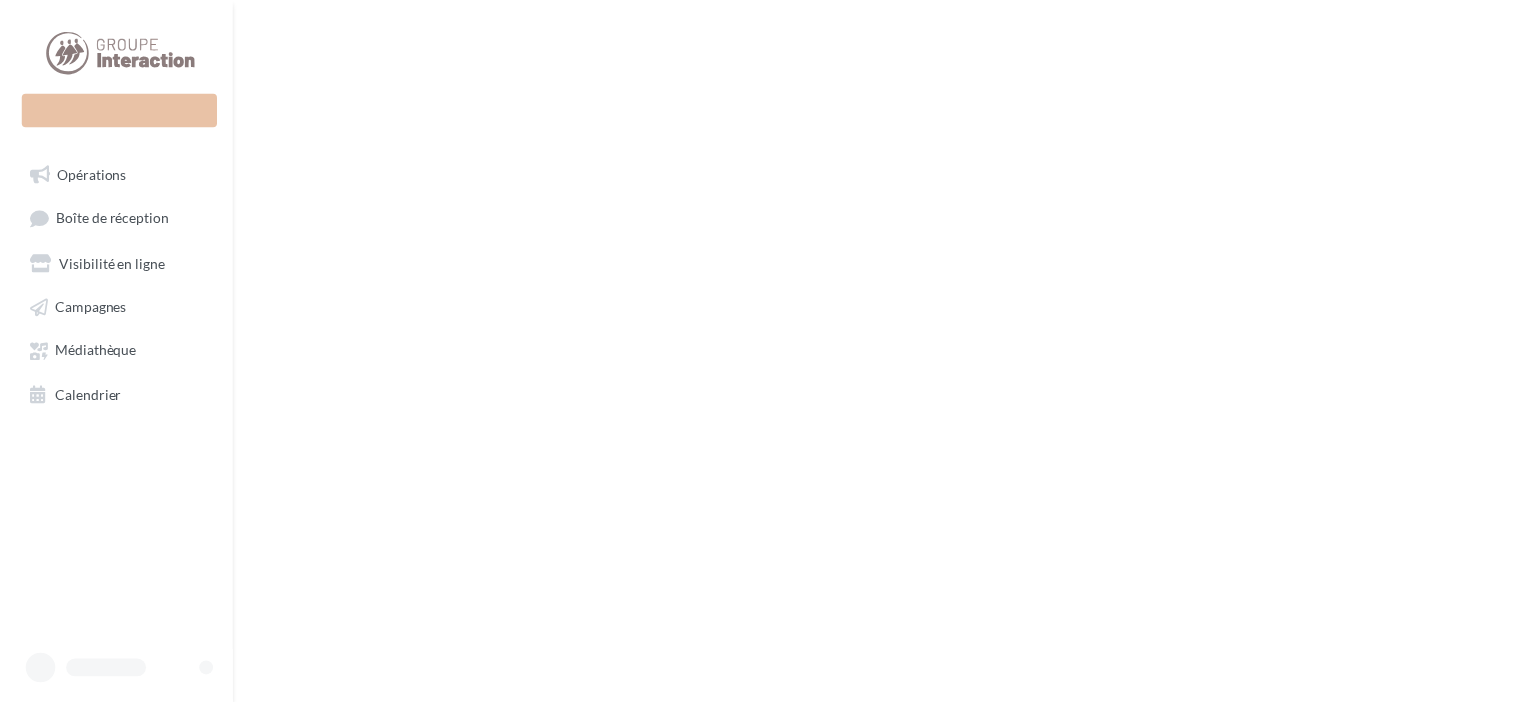 scroll, scrollTop: 0, scrollLeft: 0, axis: both 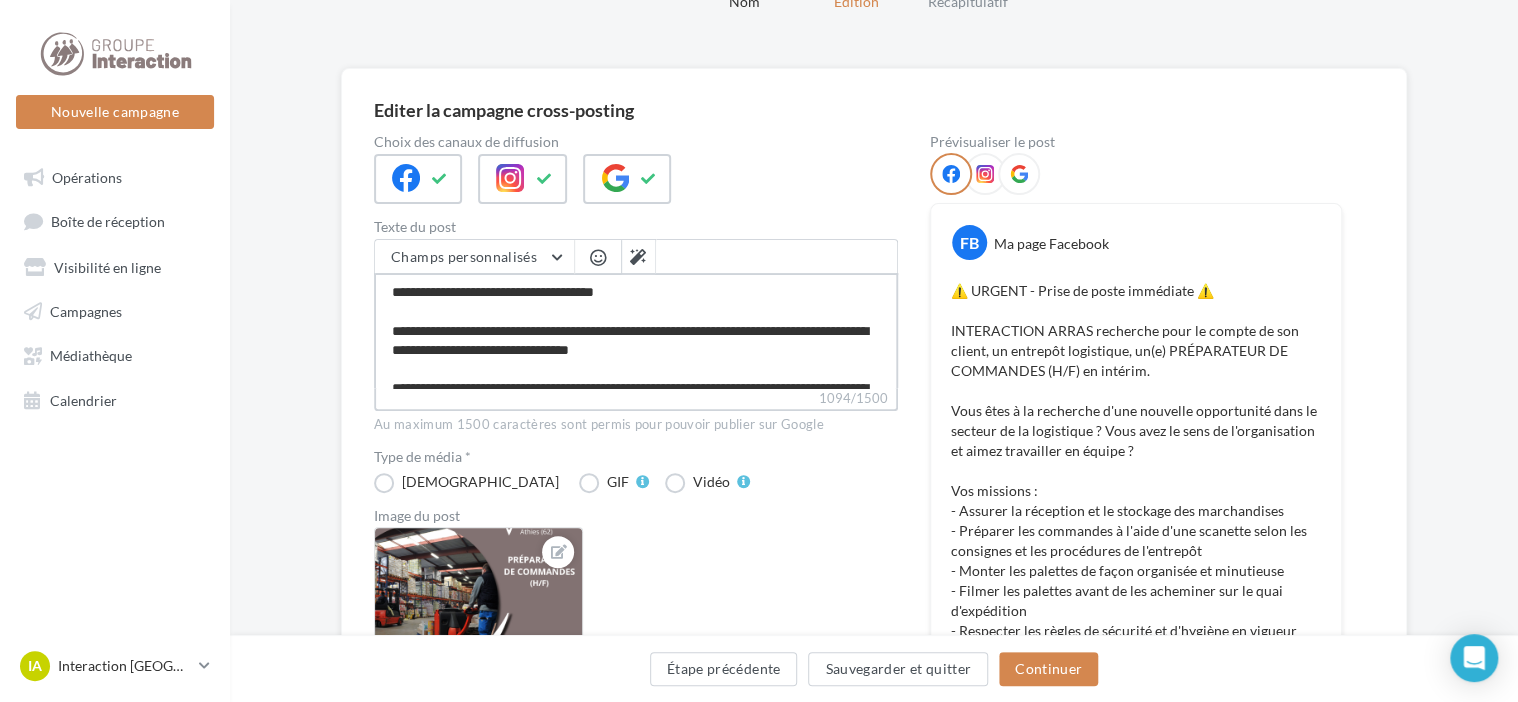 click on "1094/1500" at bounding box center (636, 330) 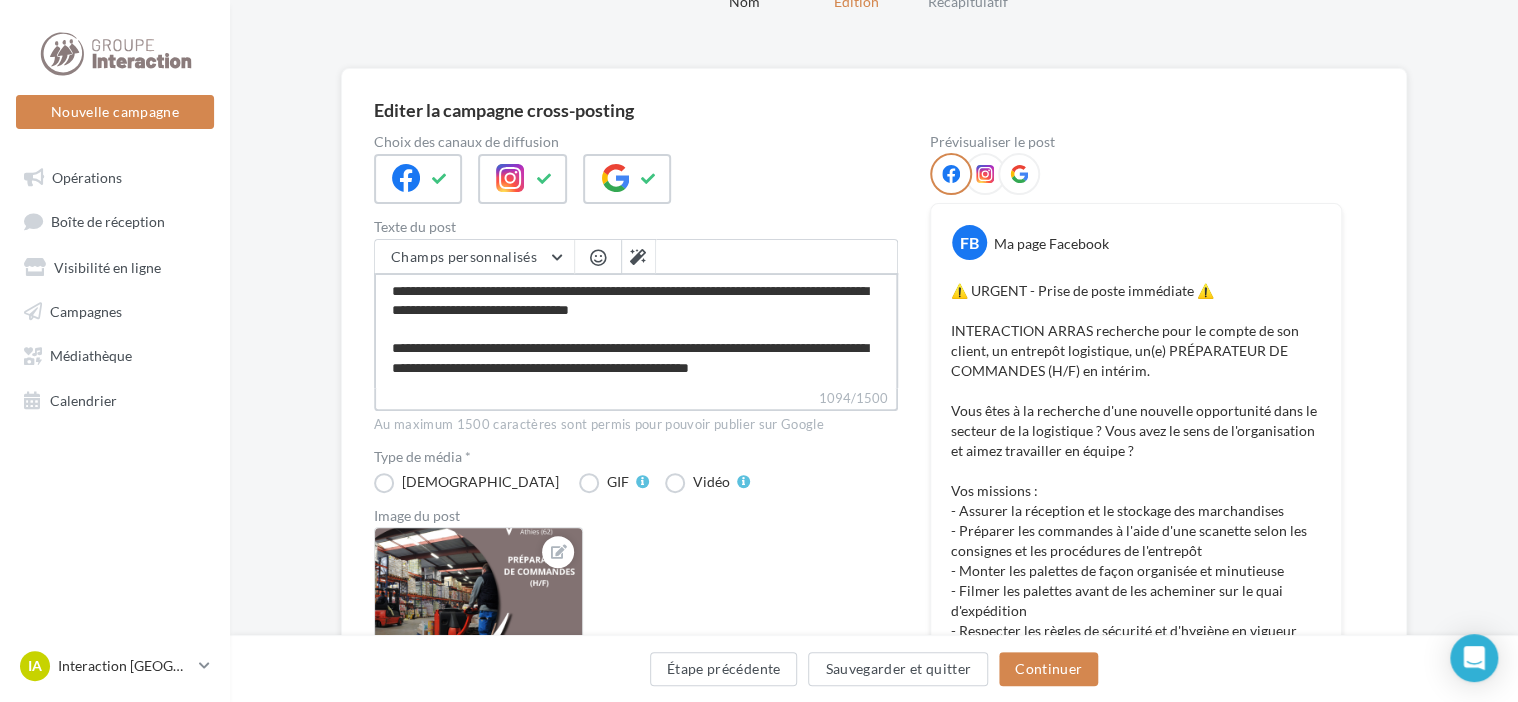 scroll, scrollTop: 80, scrollLeft: 0, axis: vertical 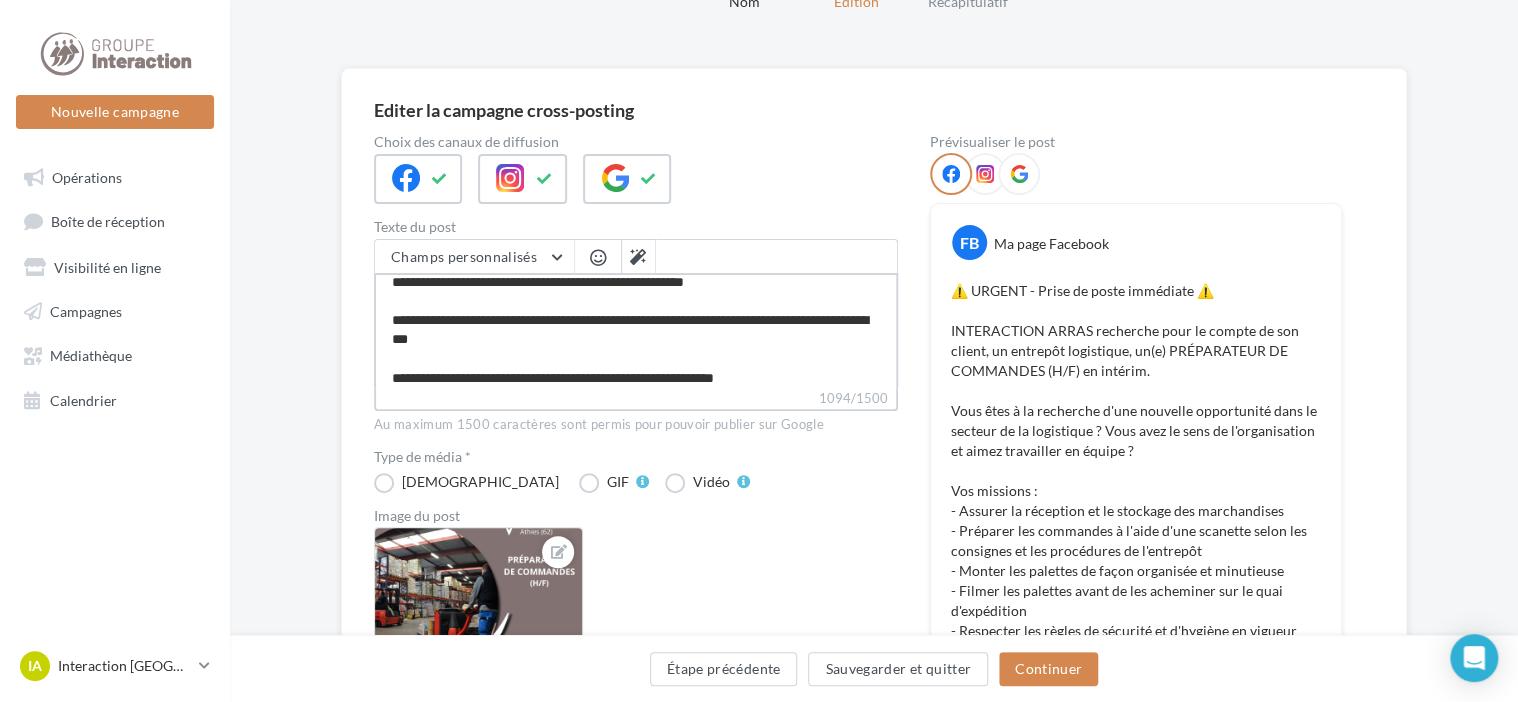 click on "1094/1500" at bounding box center [636, 330] 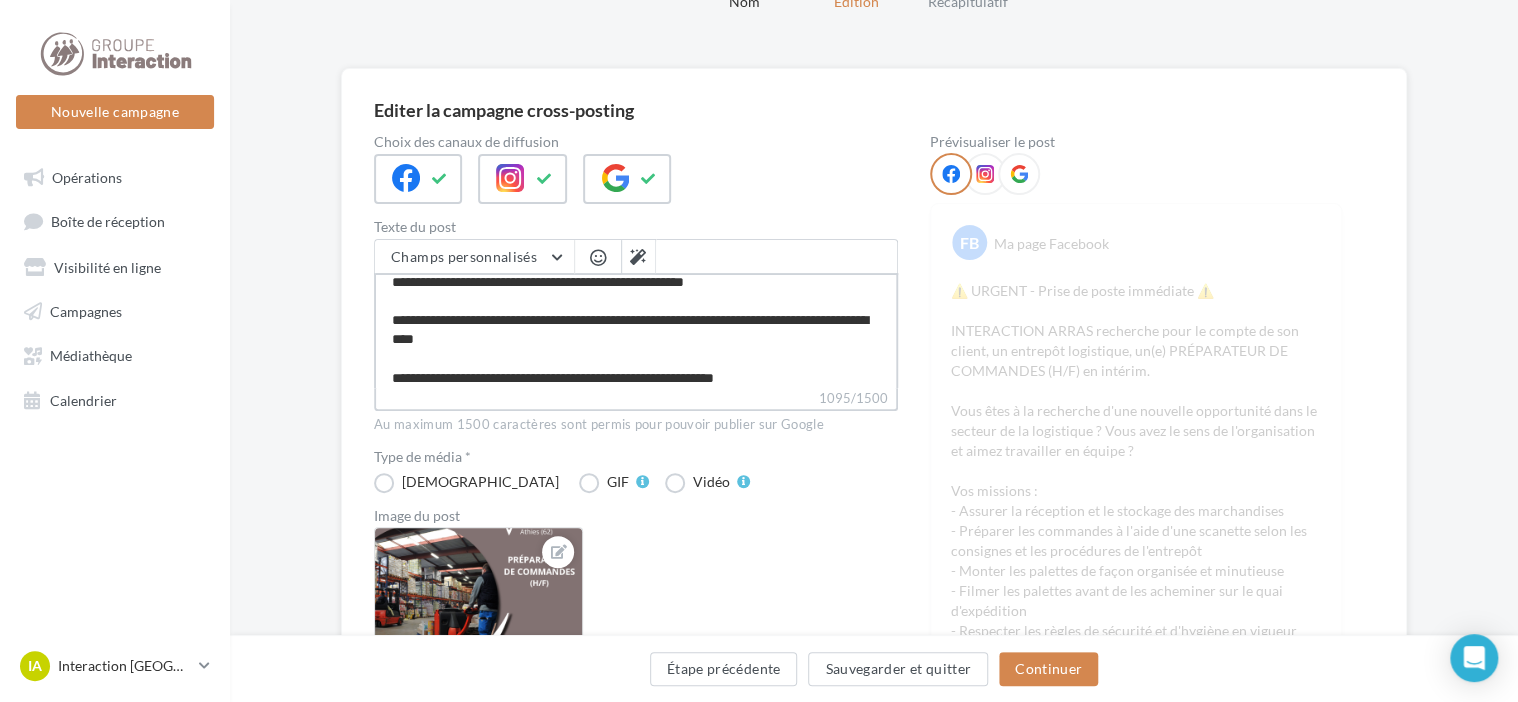 scroll, scrollTop: 320, scrollLeft: 0, axis: vertical 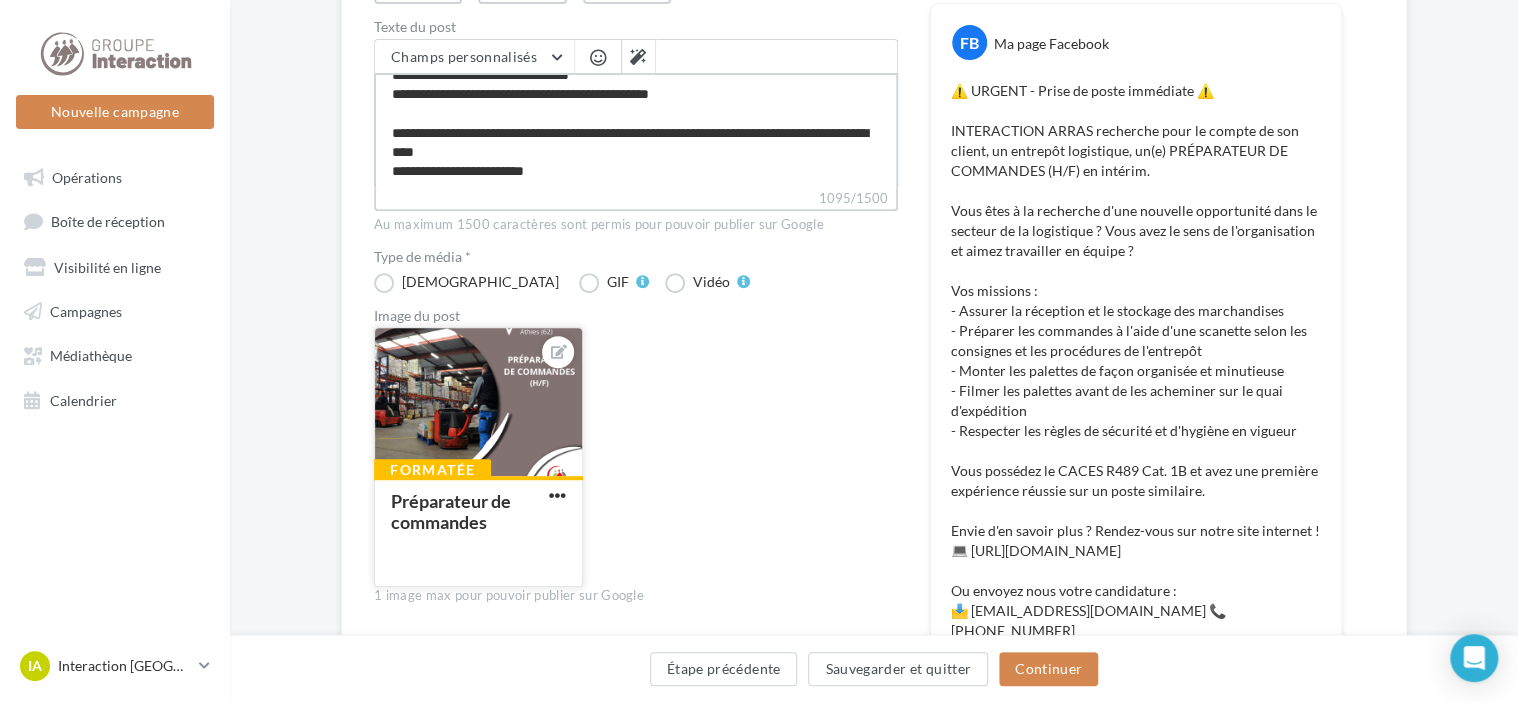 type on "**********" 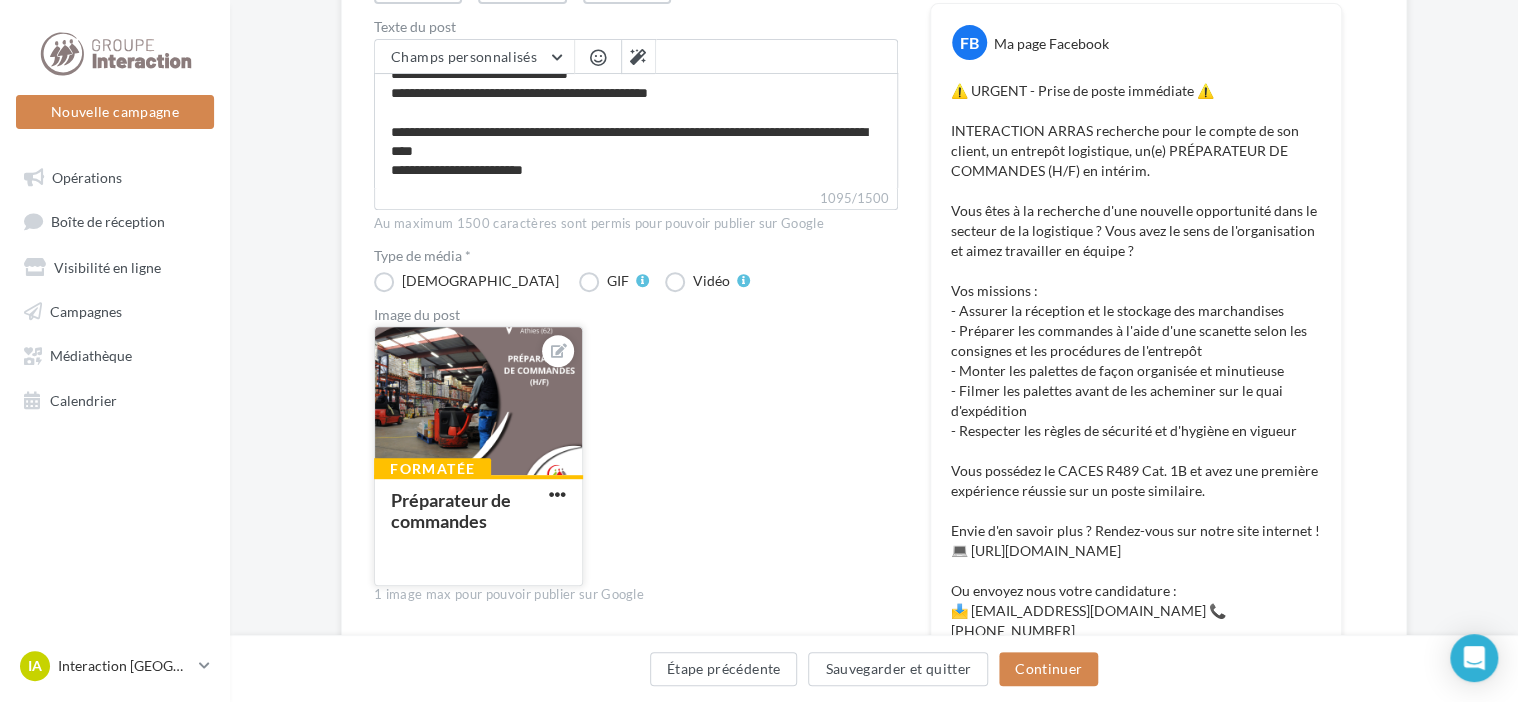 click at bounding box center (478, 402) 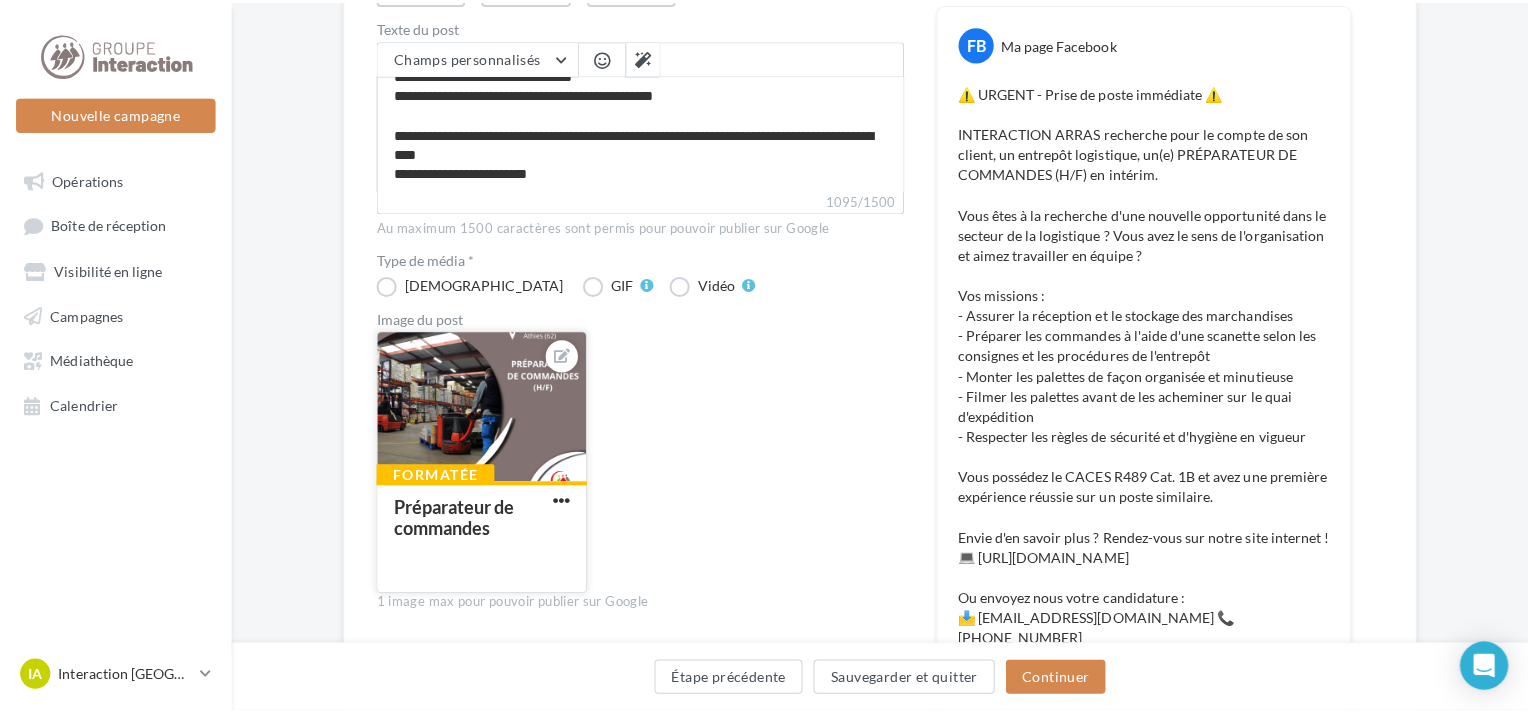 scroll, scrollTop: 460, scrollLeft: 0, axis: vertical 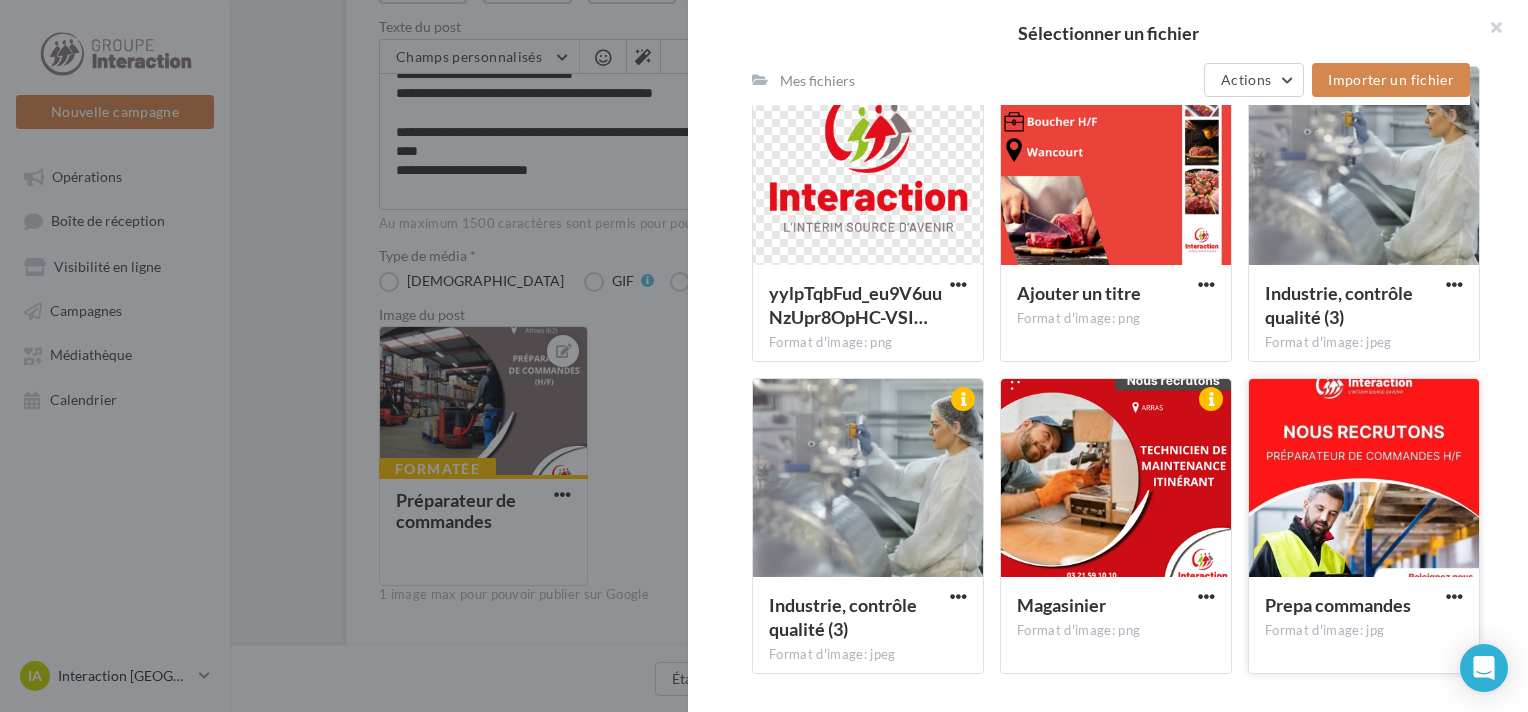 click at bounding box center (1364, 479) 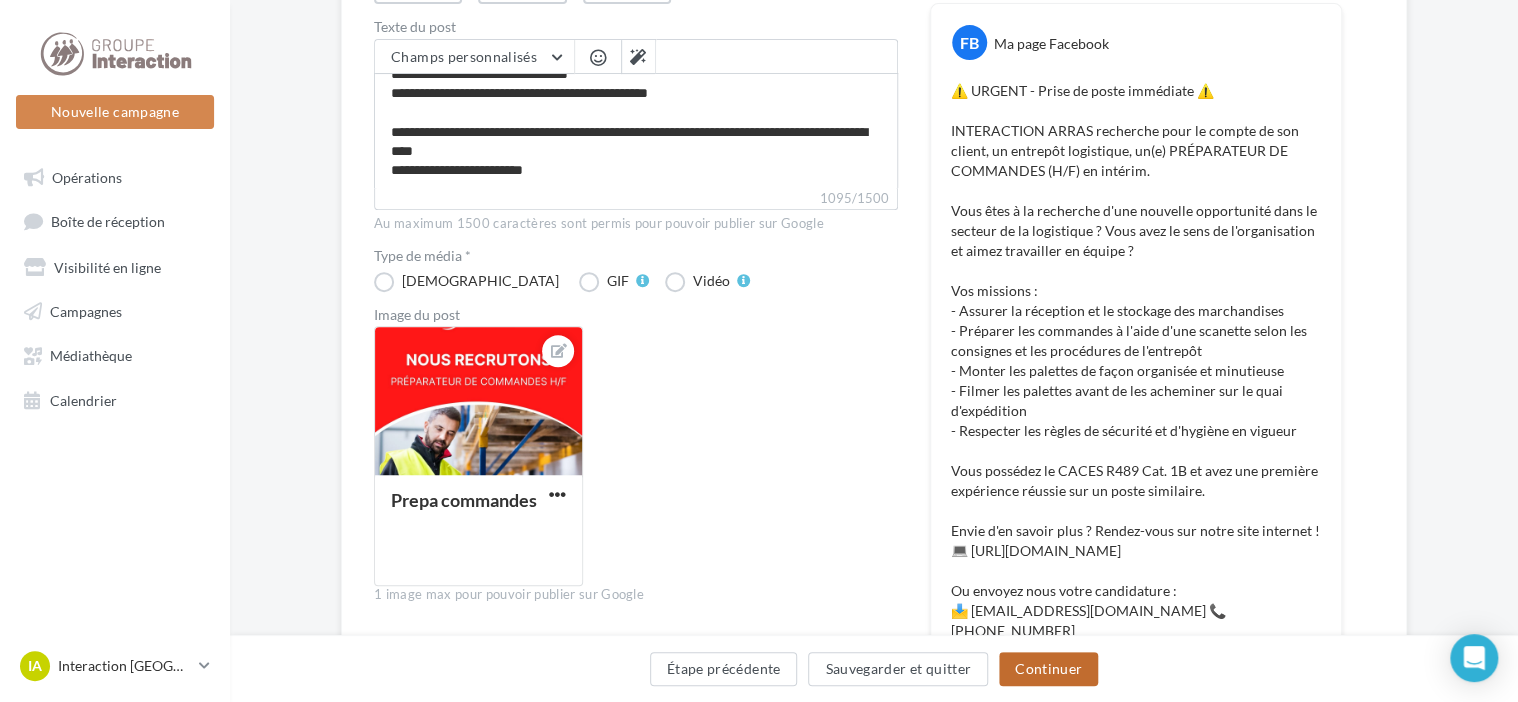 click on "Continuer" at bounding box center [1048, 669] 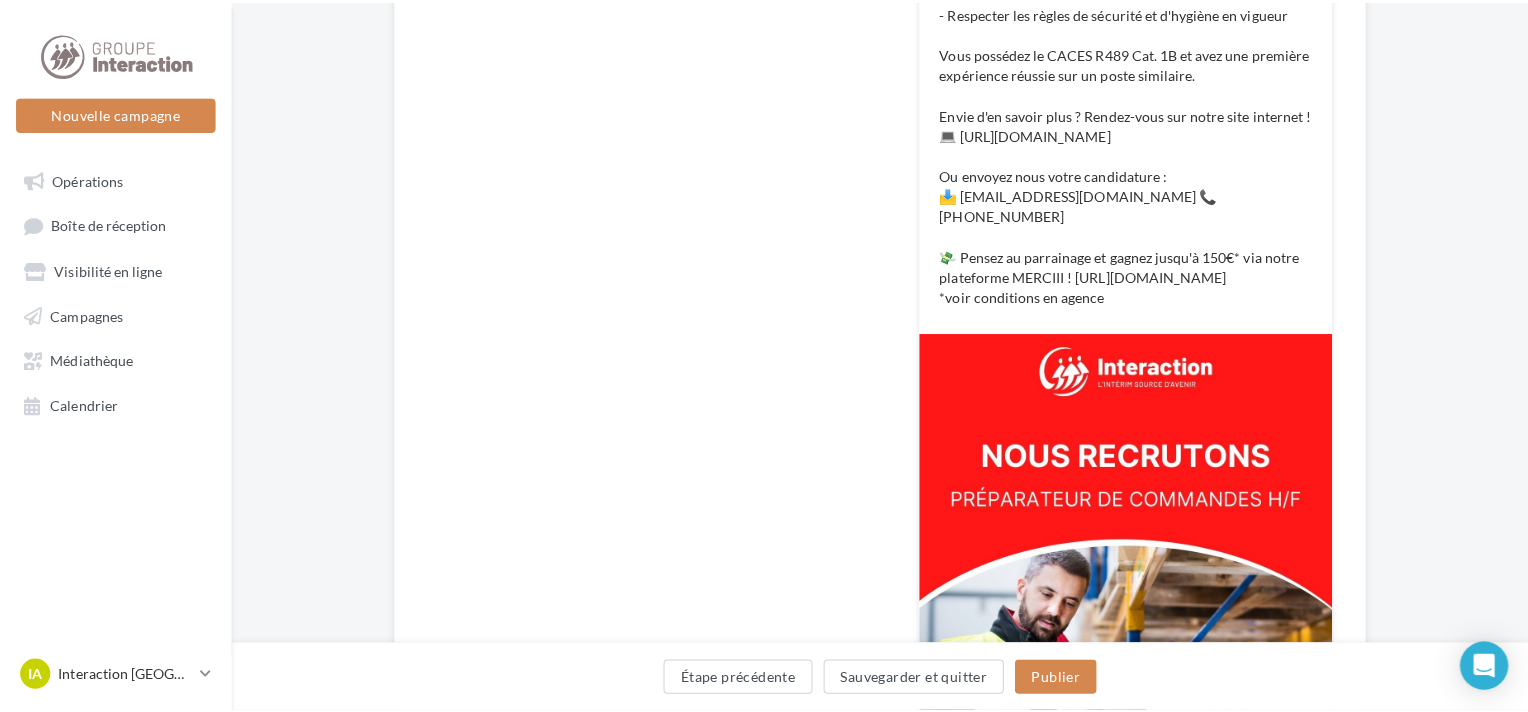 scroll, scrollTop: 800, scrollLeft: 0, axis: vertical 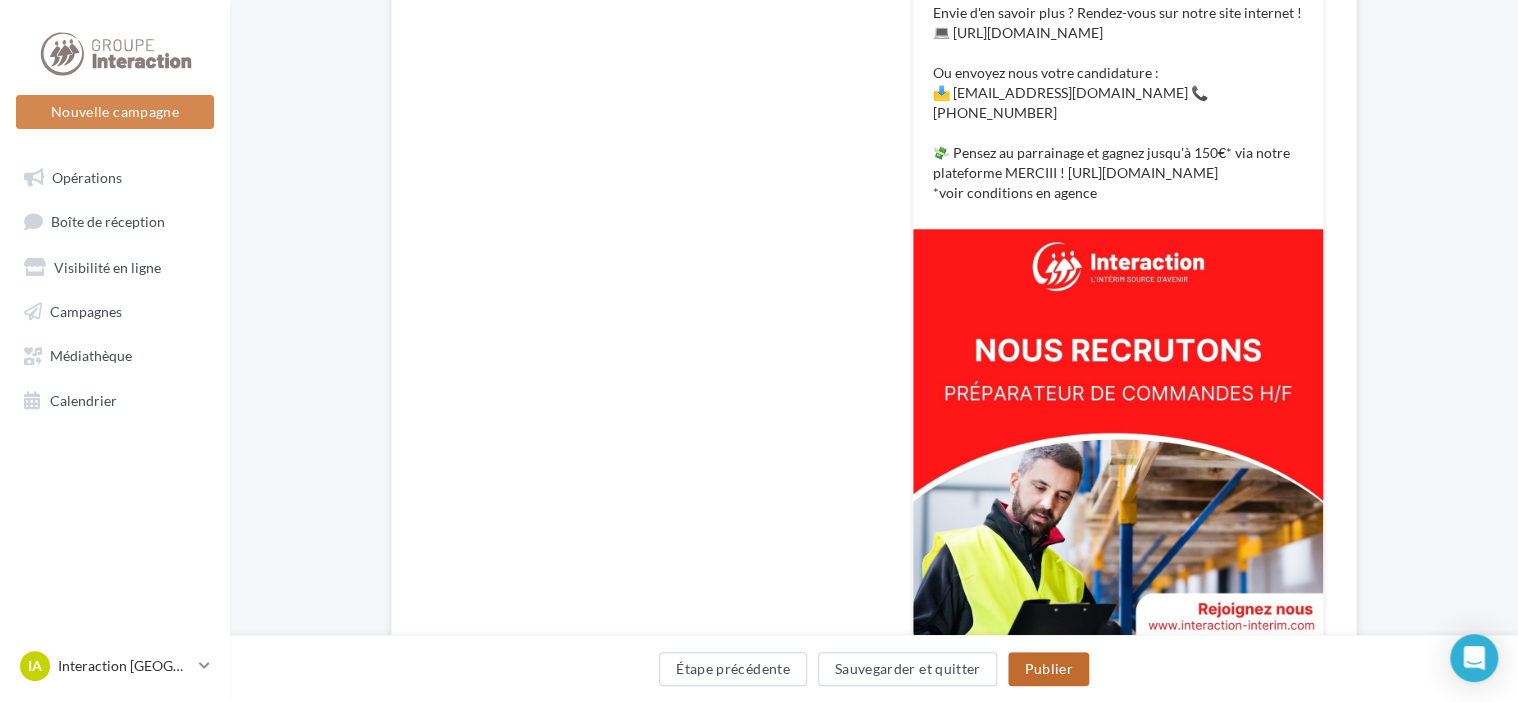 click on "Publier" at bounding box center (1048, 669) 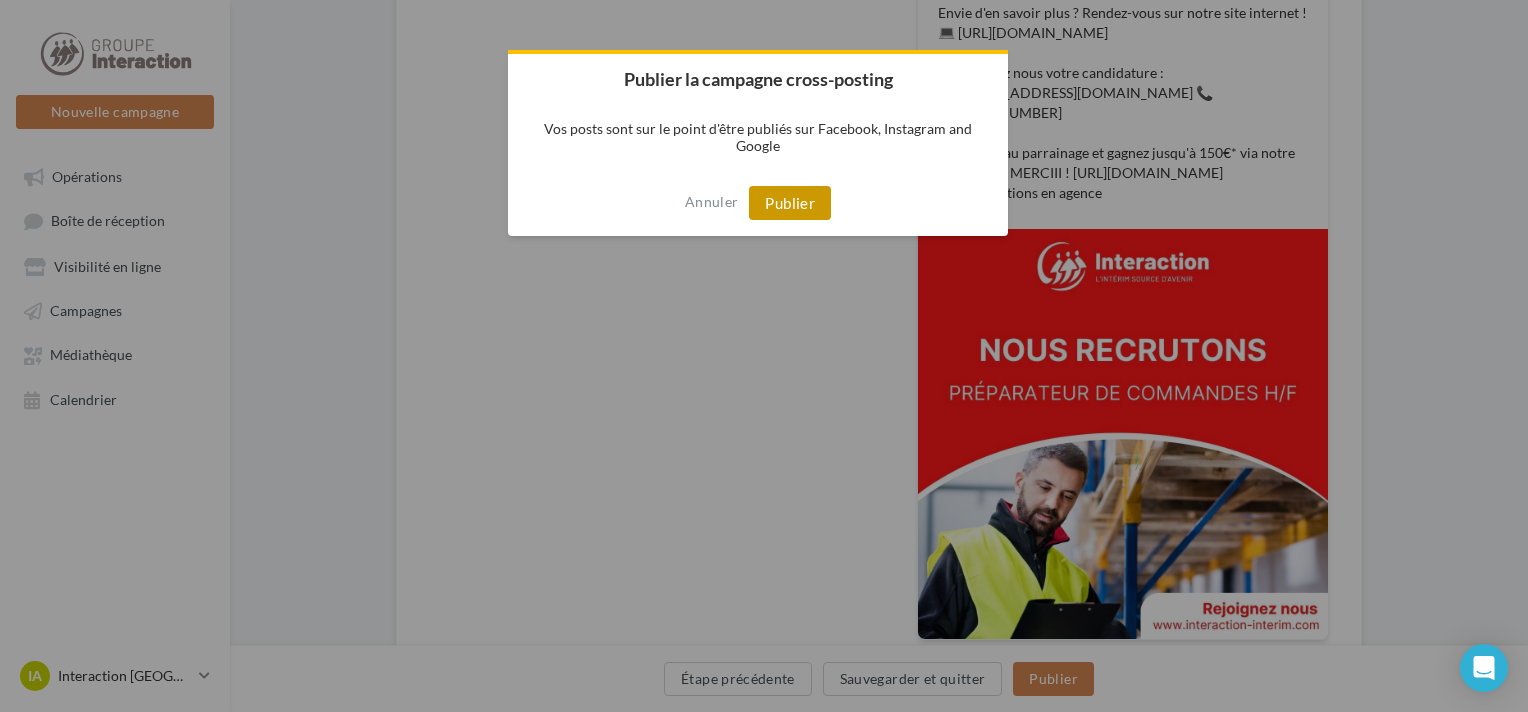 click on "Publier" at bounding box center (790, 203) 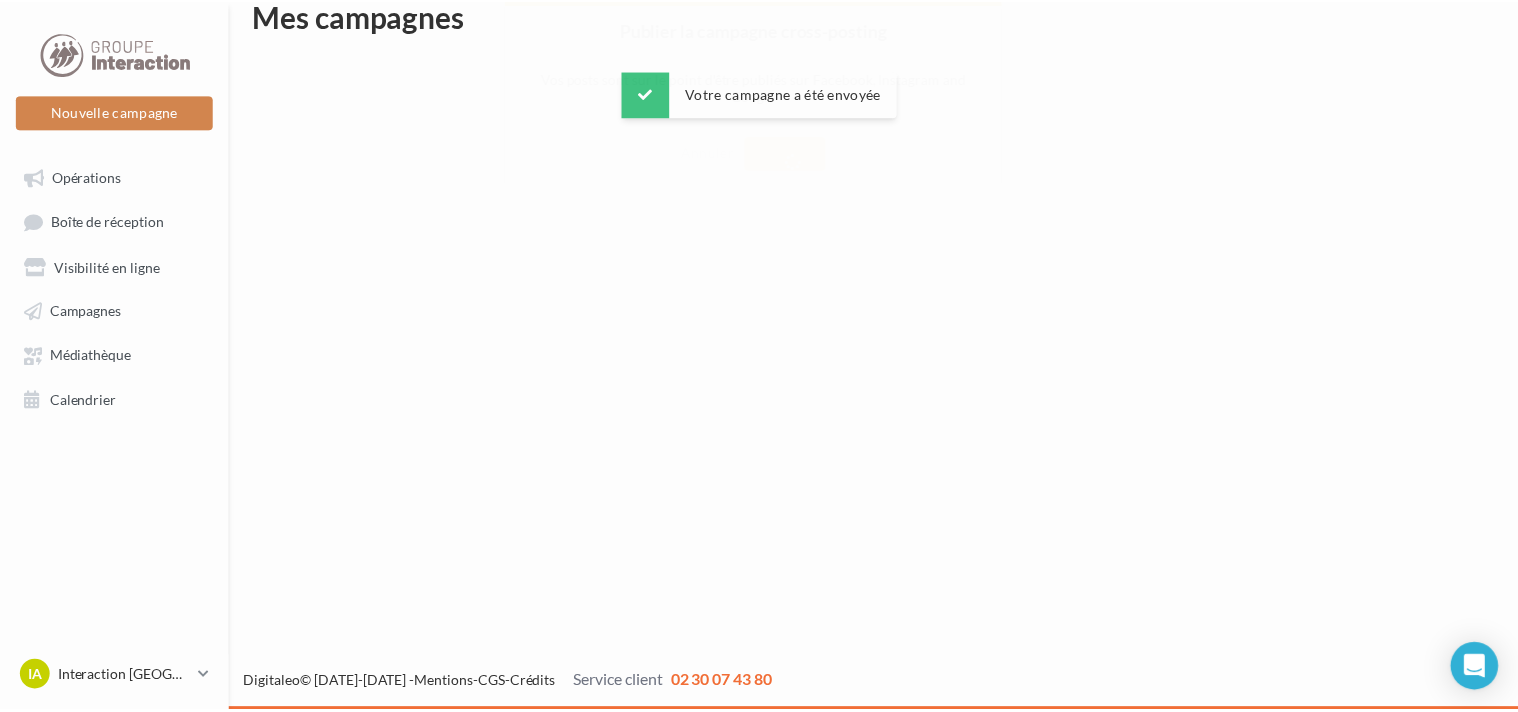 scroll, scrollTop: 32, scrollLeft: 0, axis: vertical 